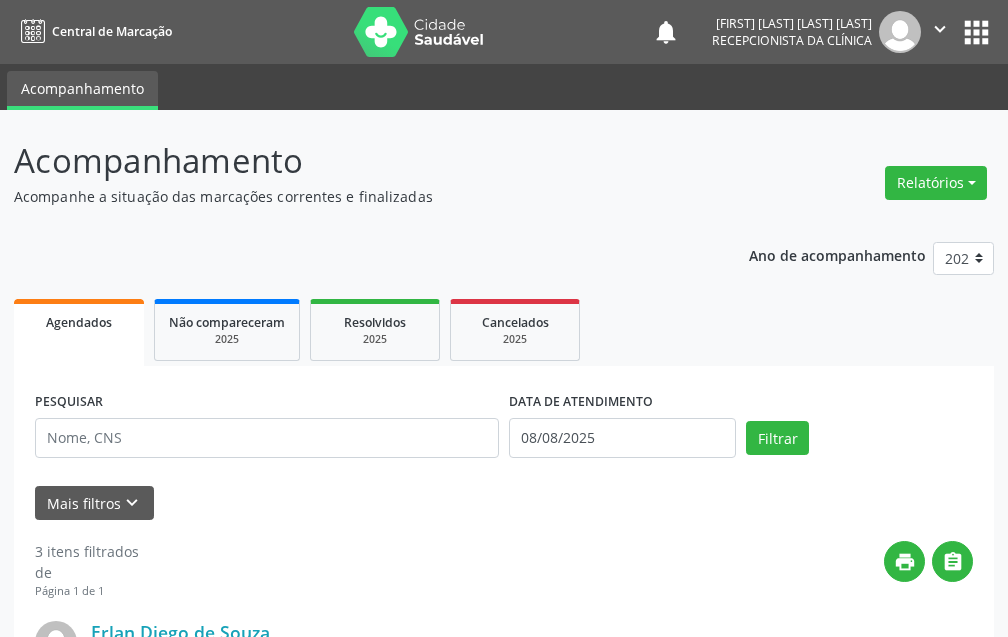 scroll, scrollTop: 0, scrollLeft: 0, axis: both 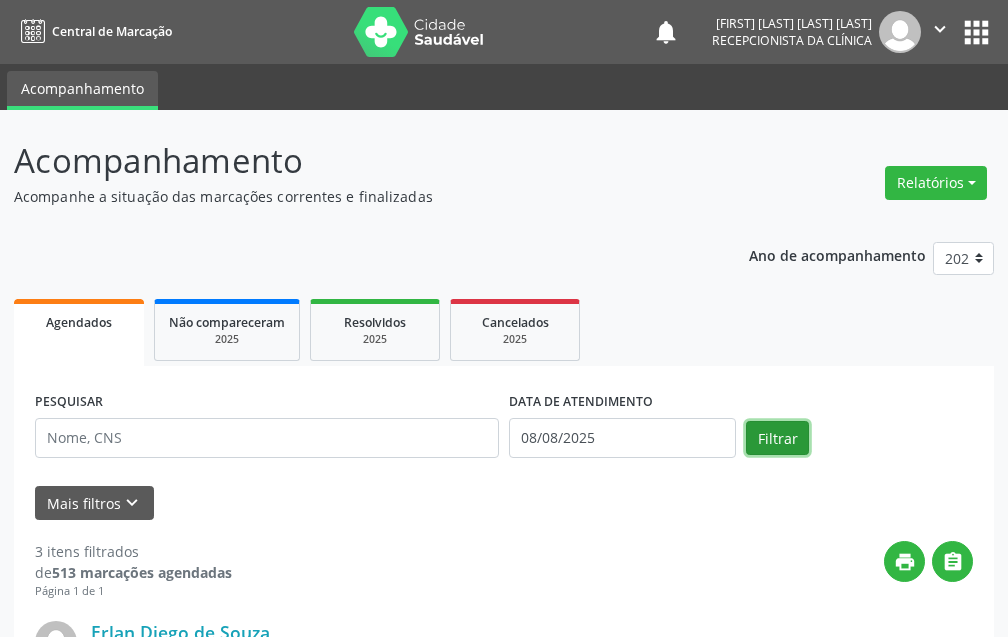 click on "Filtrar" at bounding box center [777, 438] 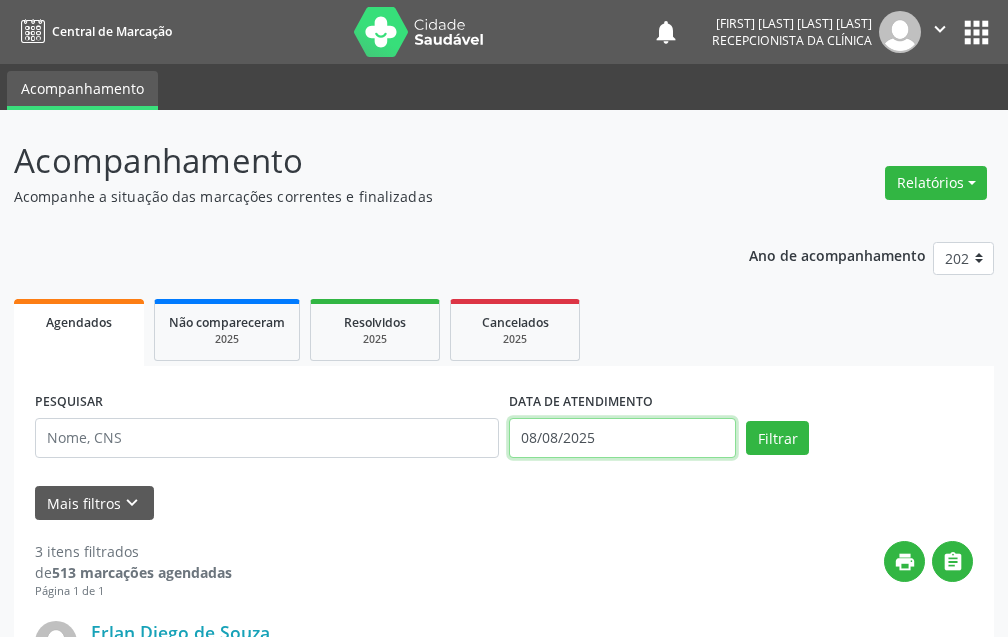 click on "08/08/2025" at bounding box center (622, 438) 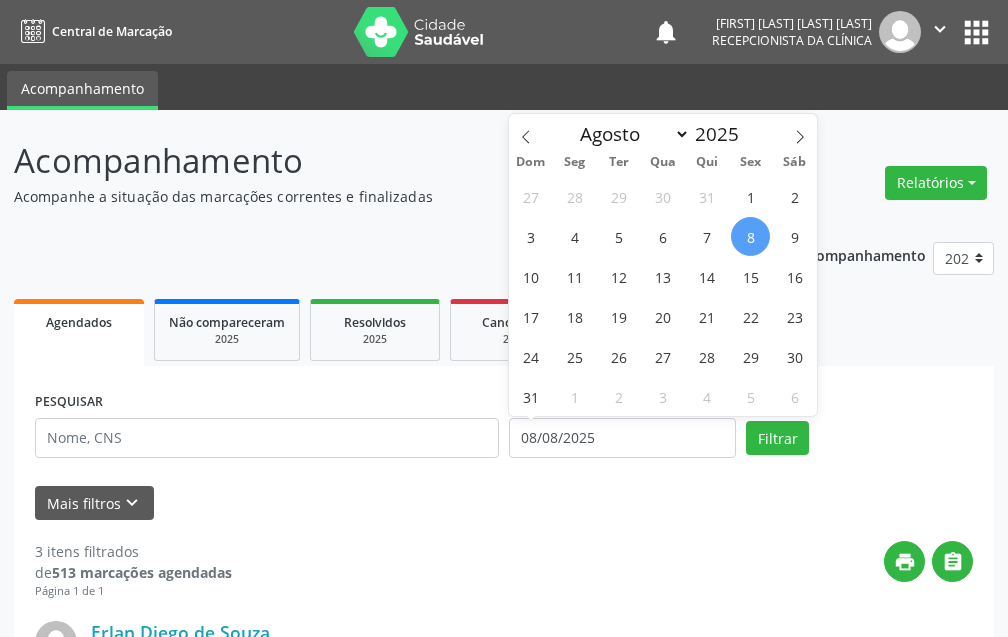 click on "8" at bounding box center [750, 236] 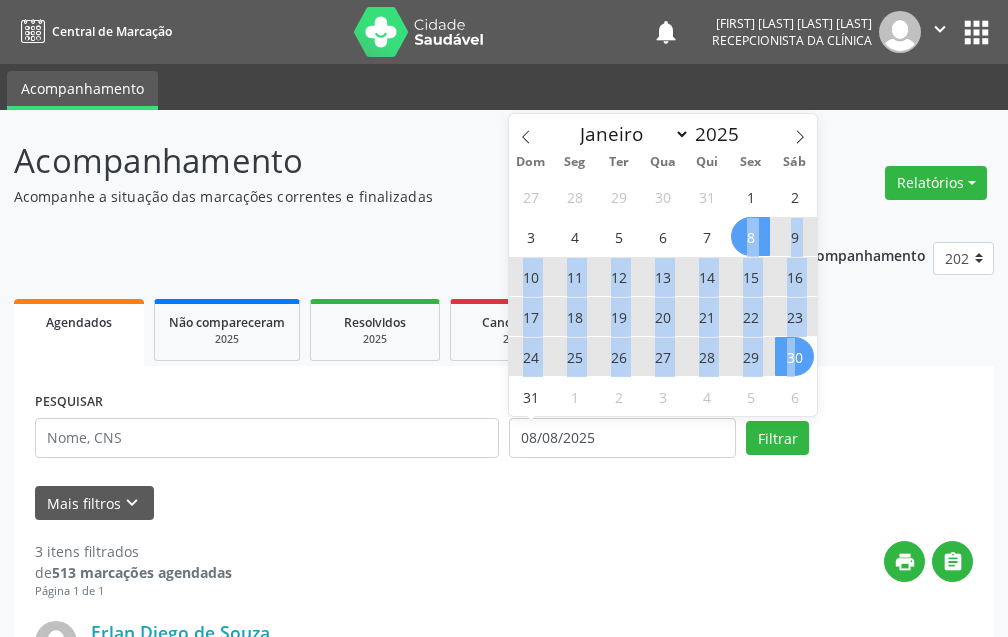 drag, startPoint x: 747, startPoint y: 221, endPoint x: 793, endPoint y: 337, distance: 124.78782 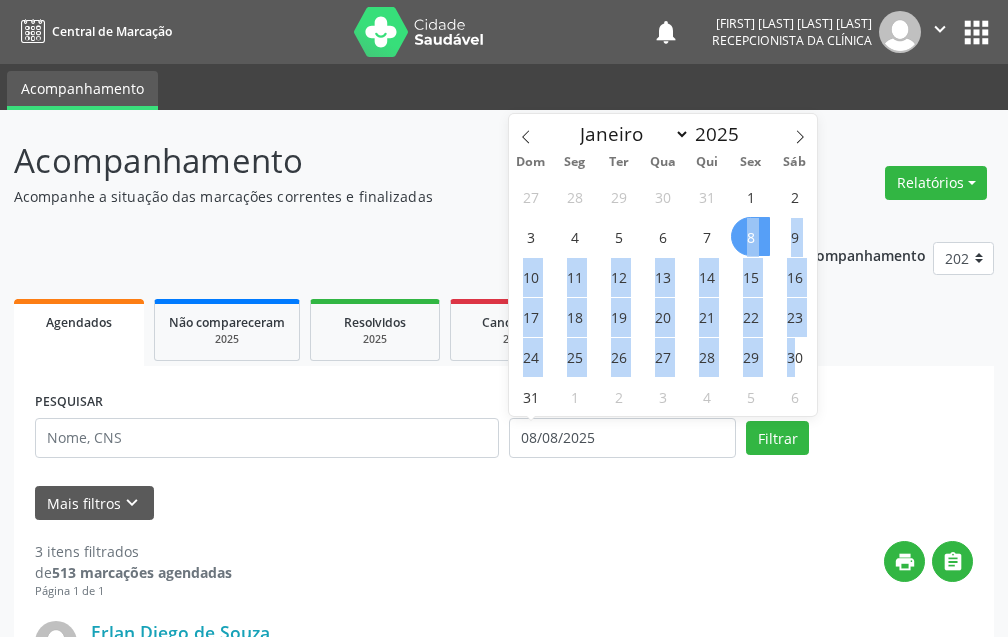 click on "8" at bounding box center (750, 236) 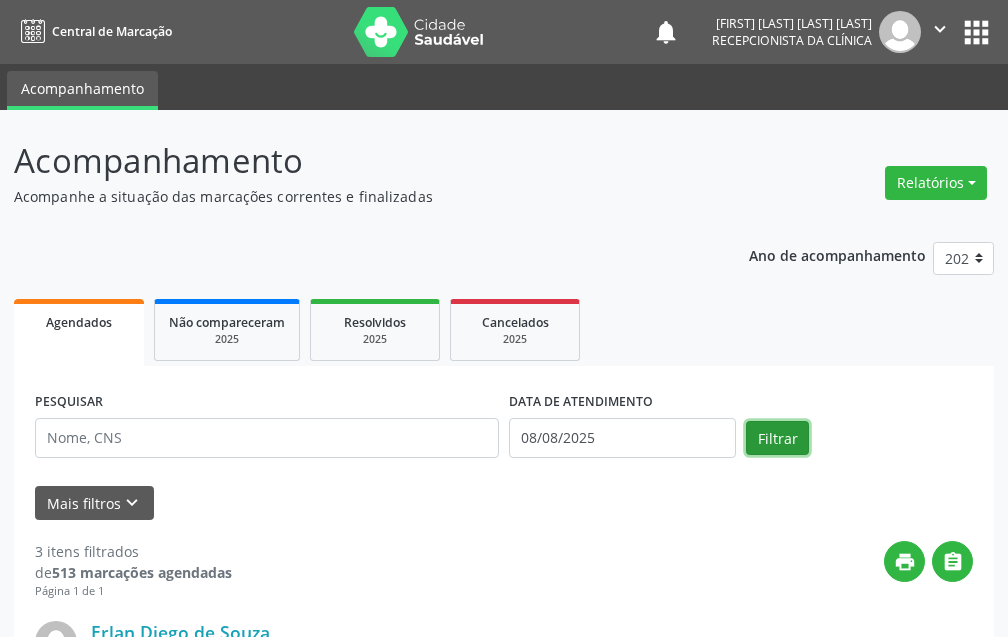 click on "Filtrar" at bounding box center [777, 438] 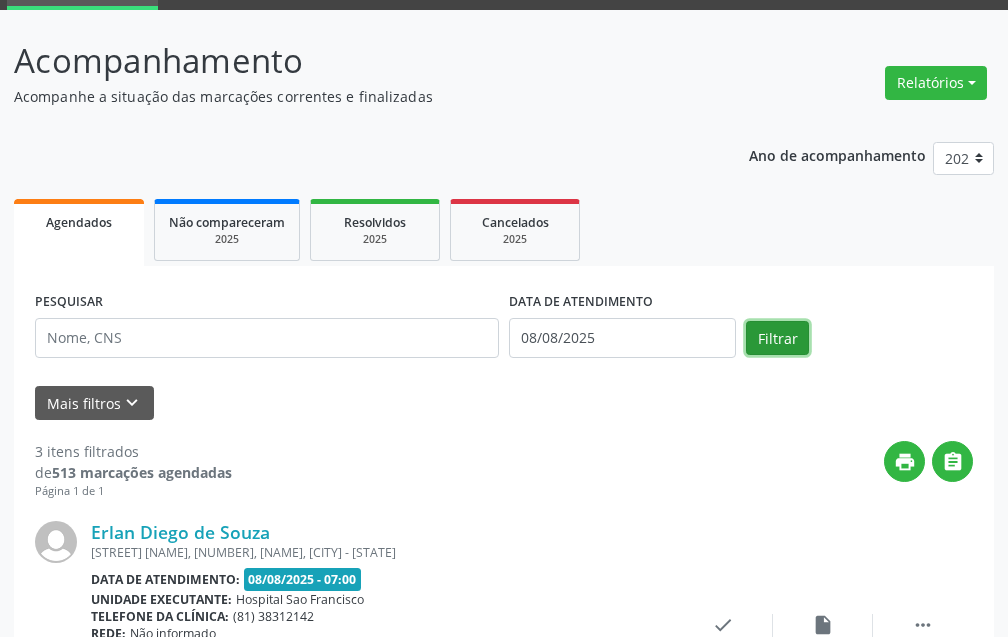 click on "Filtrar" at bounding box center [777, 338] 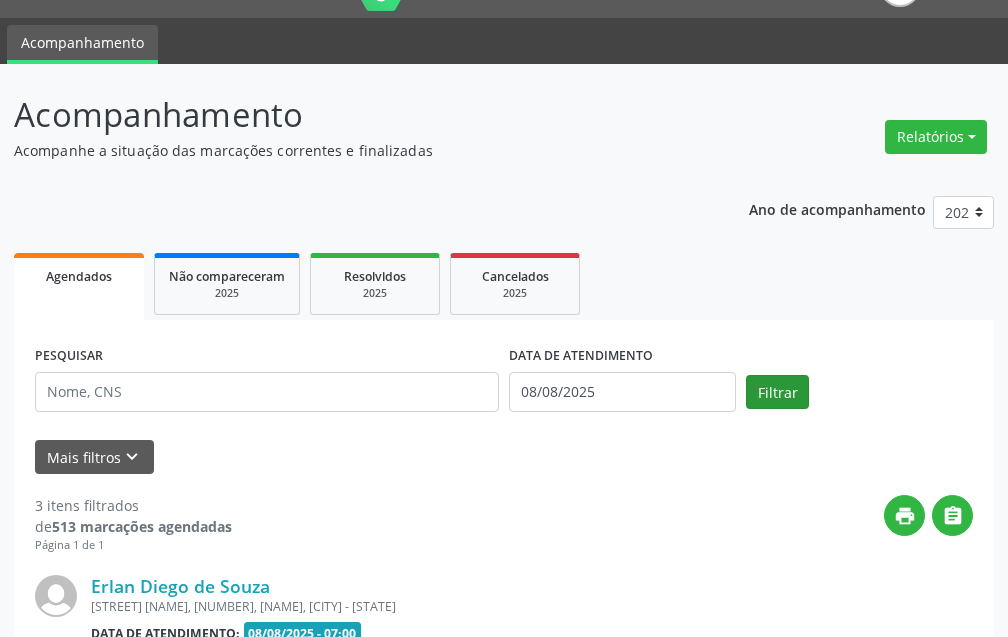scroll, scrollTop: 100, scrollLeft: 0, axis: vertical 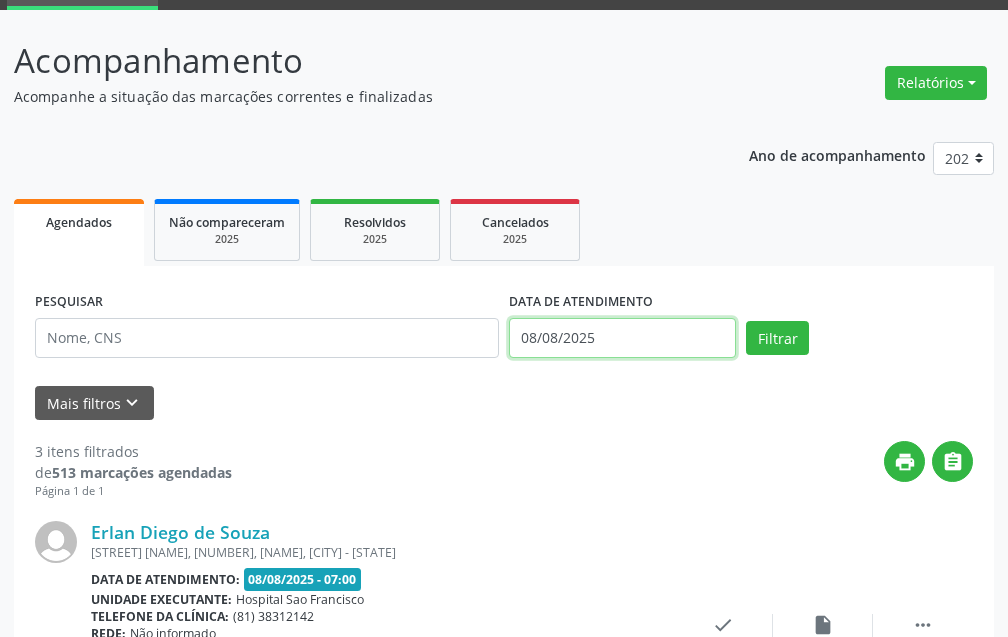 click on "08/08/2025" at bounding box center (622, 338) 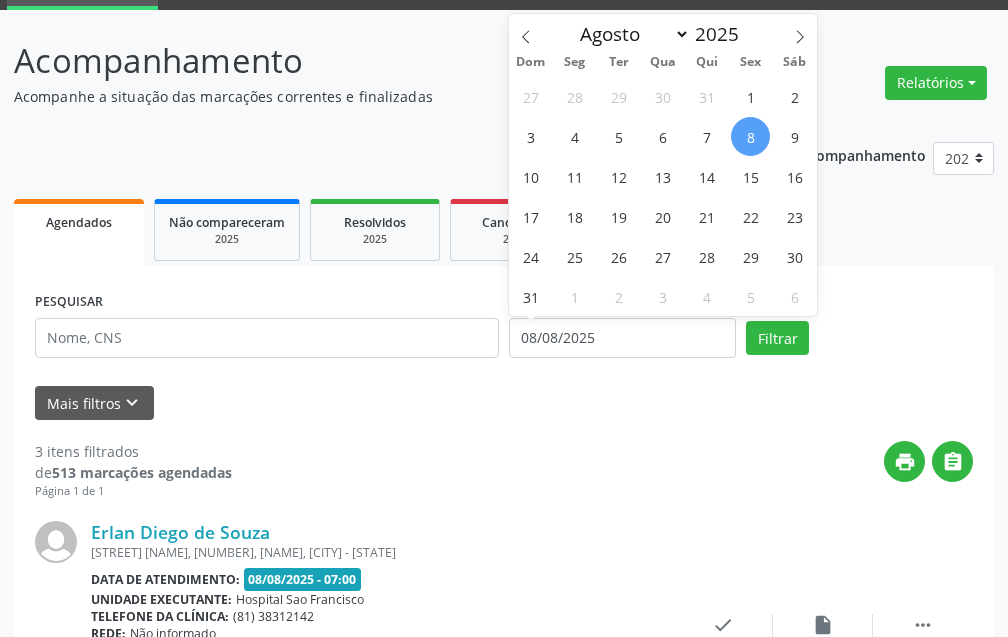 click on "27 28 29 30 31 1 2 3 4 5 6 7 8 9 10 11 12 13 14 15 16 17 18 19 20 21 22 23 24 25 26 27 28 29 30 31 1 2 3 4 5 6" at bounding box center [663, 196] 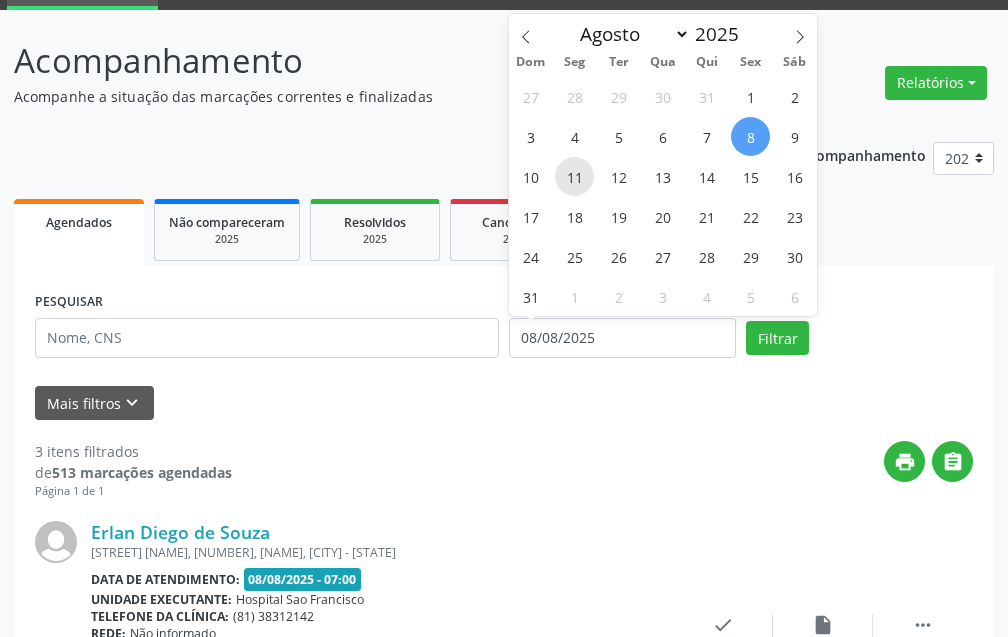 click on "11" at bounding box center (574, 176) 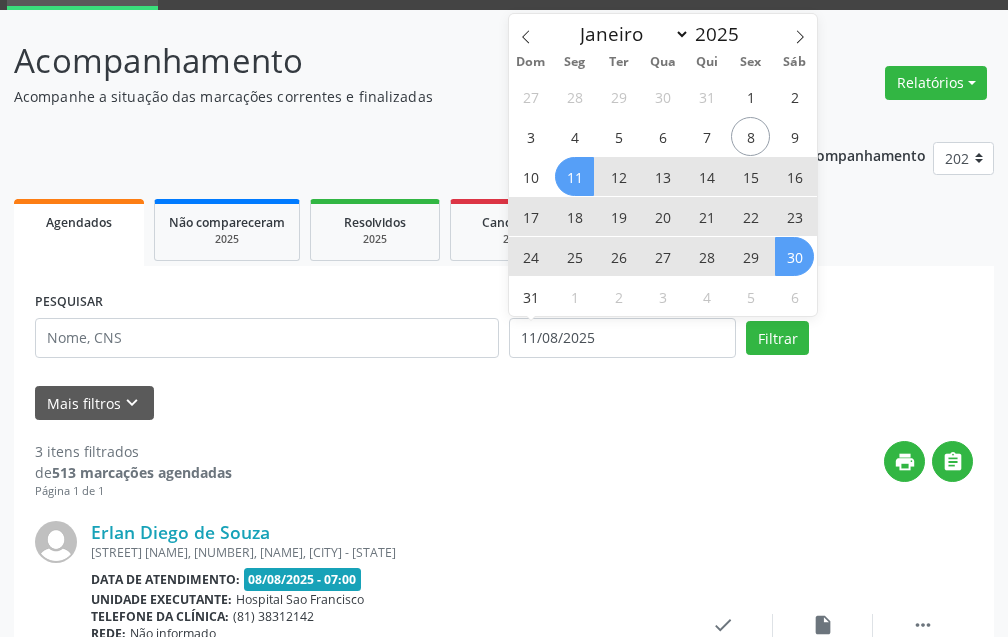 click on "30" at bounding box center [794, 256] 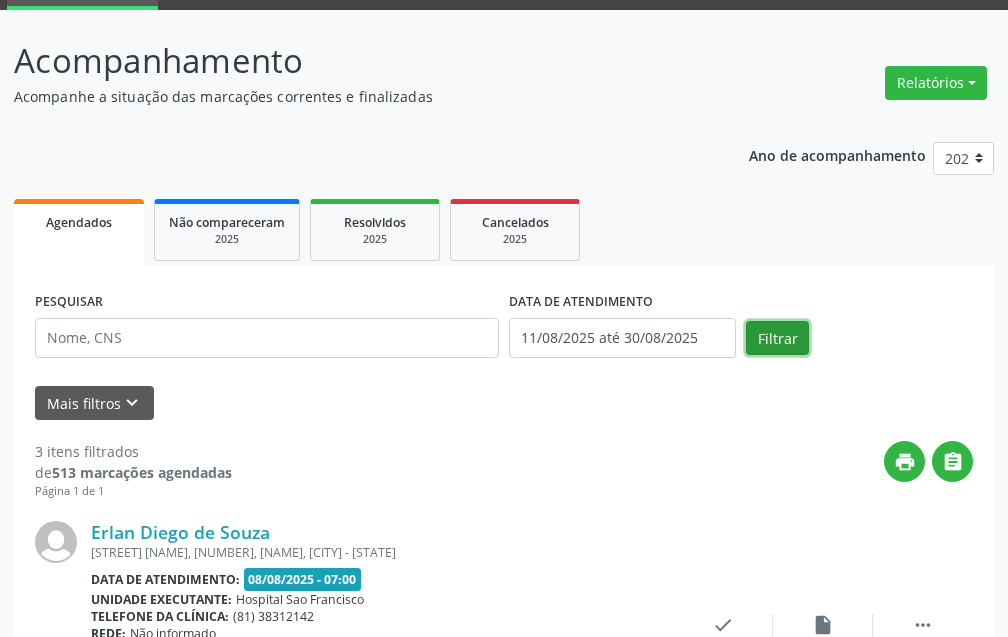 click on "Filtrar" at bounding box center [777, 338] 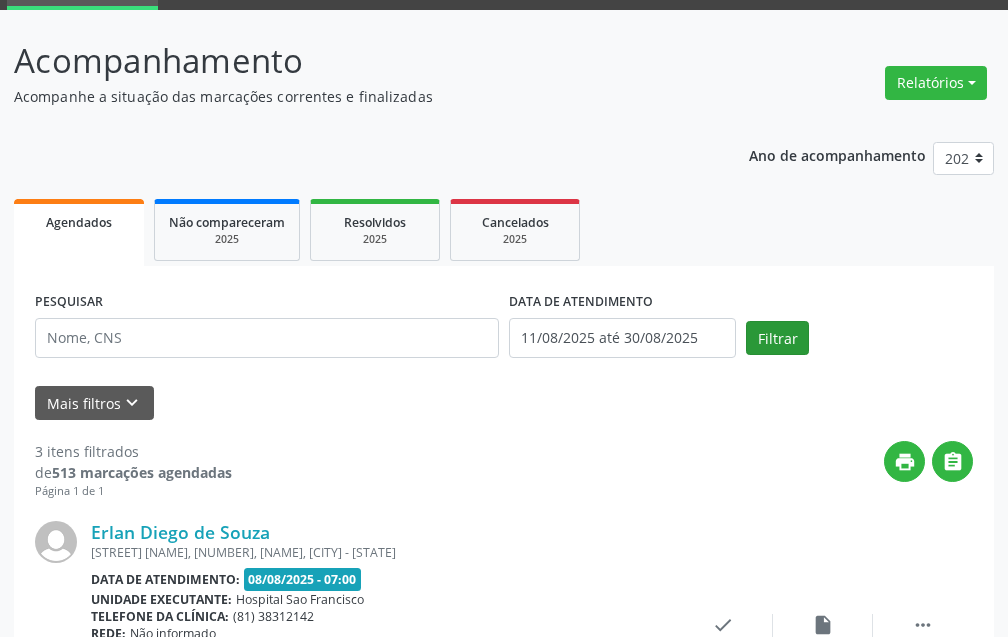 scroll, scrollTop: 46, scrollLeft: 0, axis: vertical 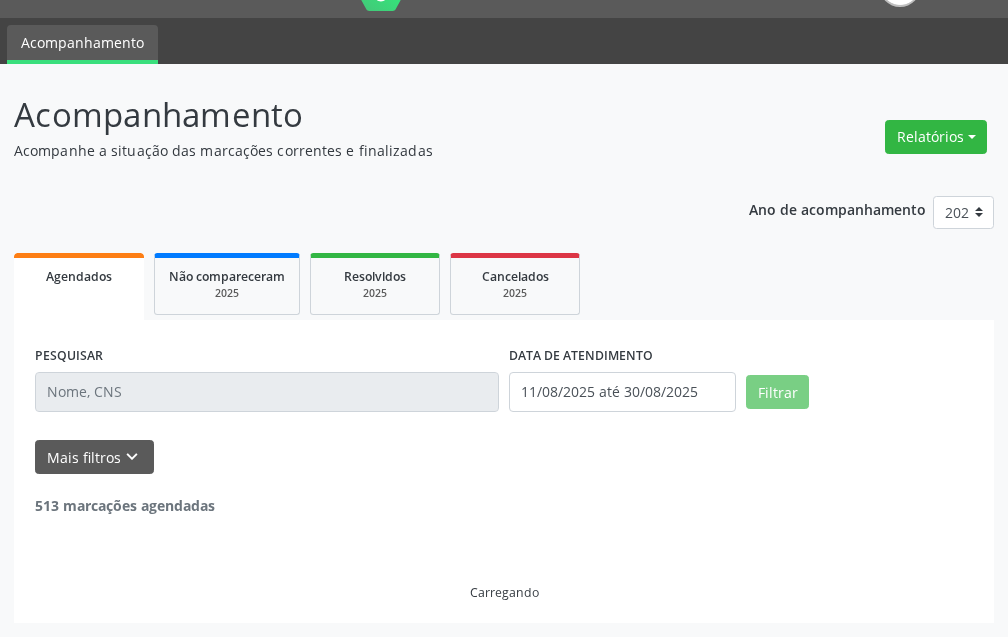 click at bounding box center (267, 392) 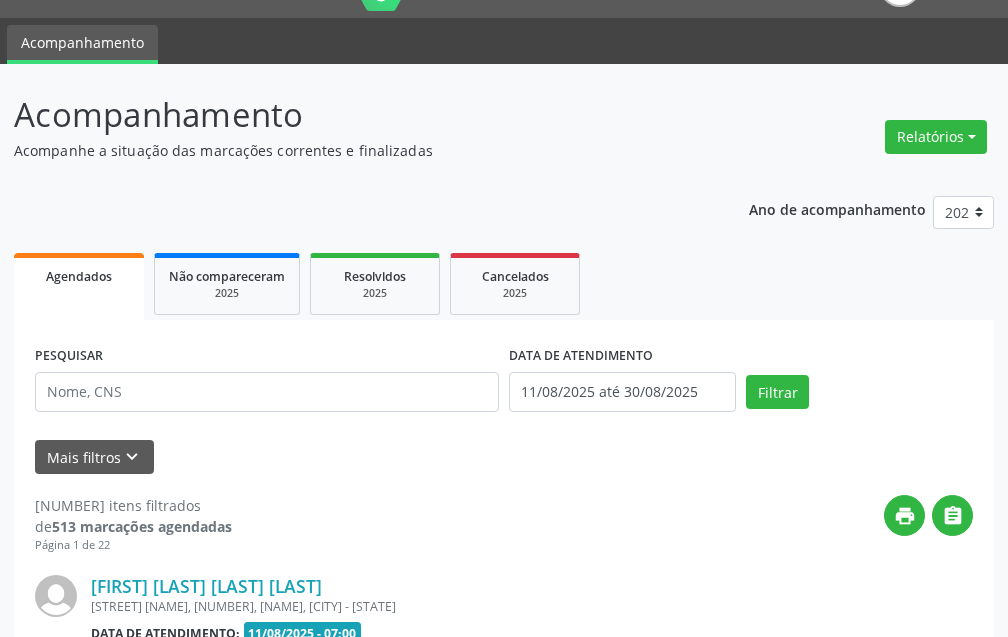 click on "PESQUISAR" at bounding box center (267, 383) 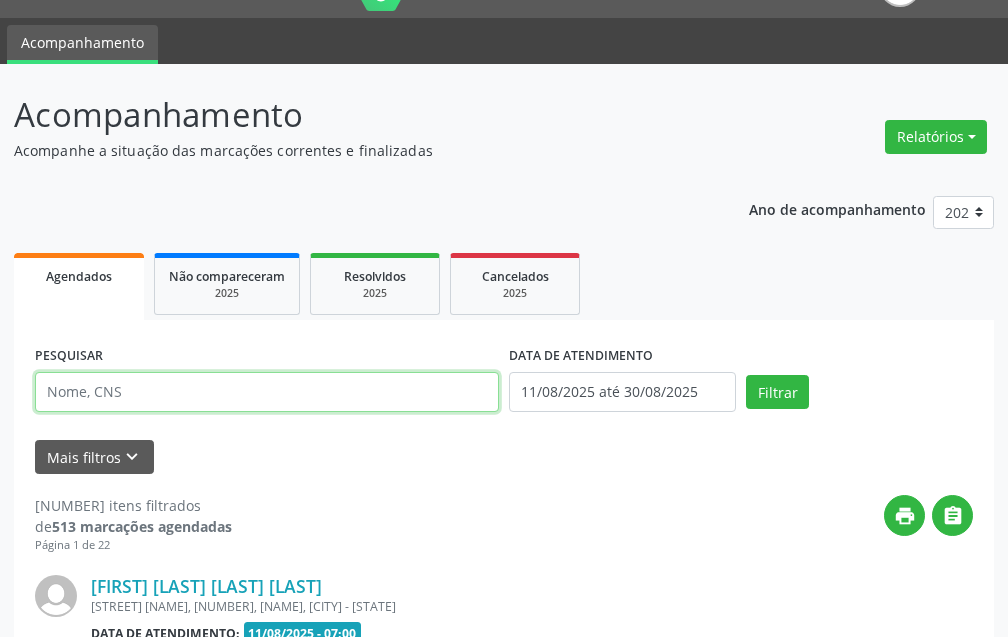 click at bounding box center [267, 392] 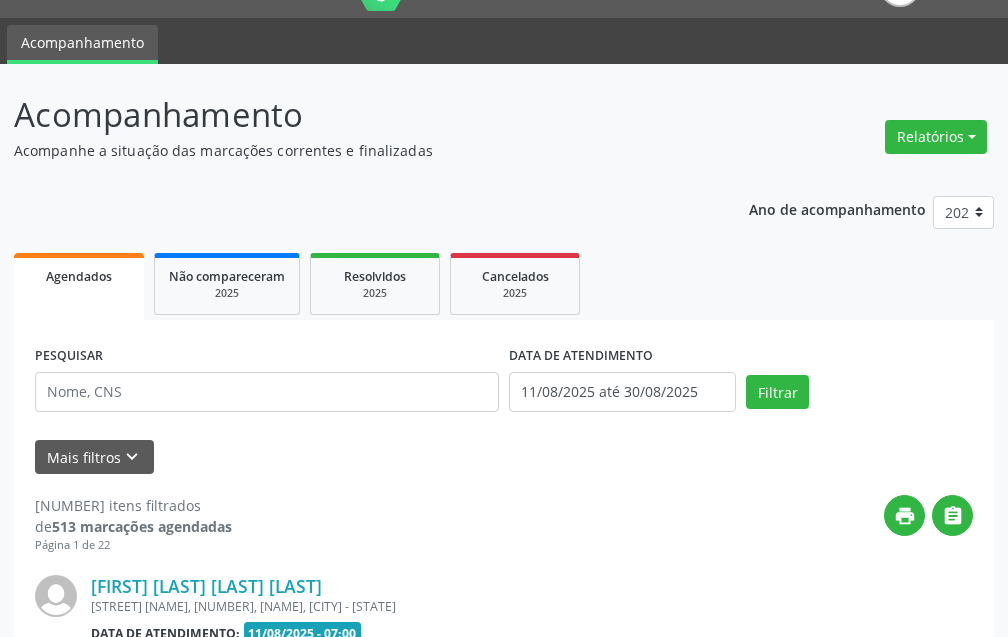 click on "print   " at bounding box center (602, 524) 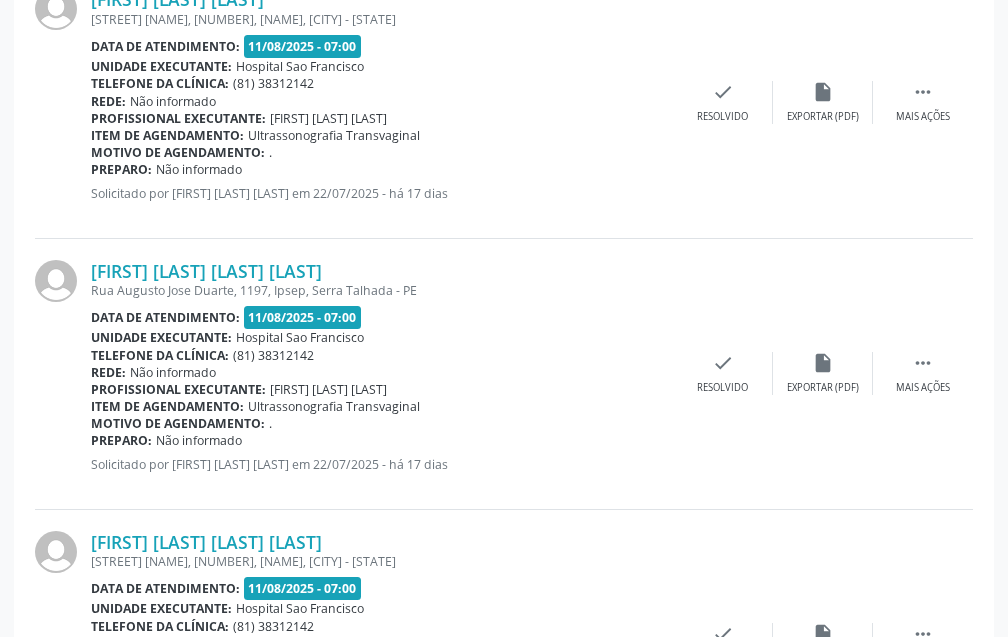 scroll, scrollTop: 1646, scrollLeft: 0, axis: vertical 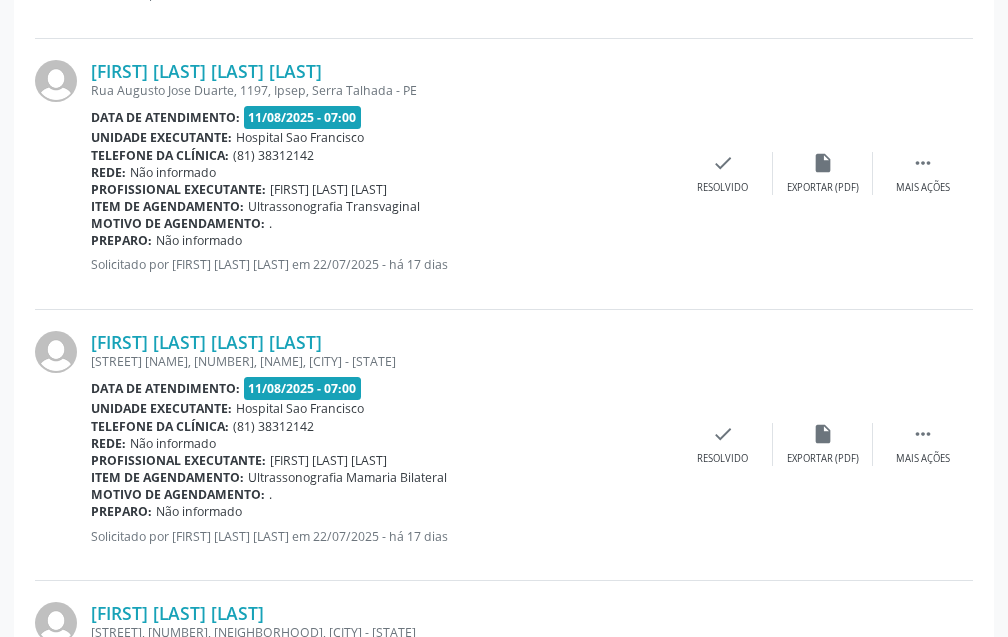 click on "Profissional executante:
[FIRST] [LAST] [LAST]" at bounding box center [382, 460] 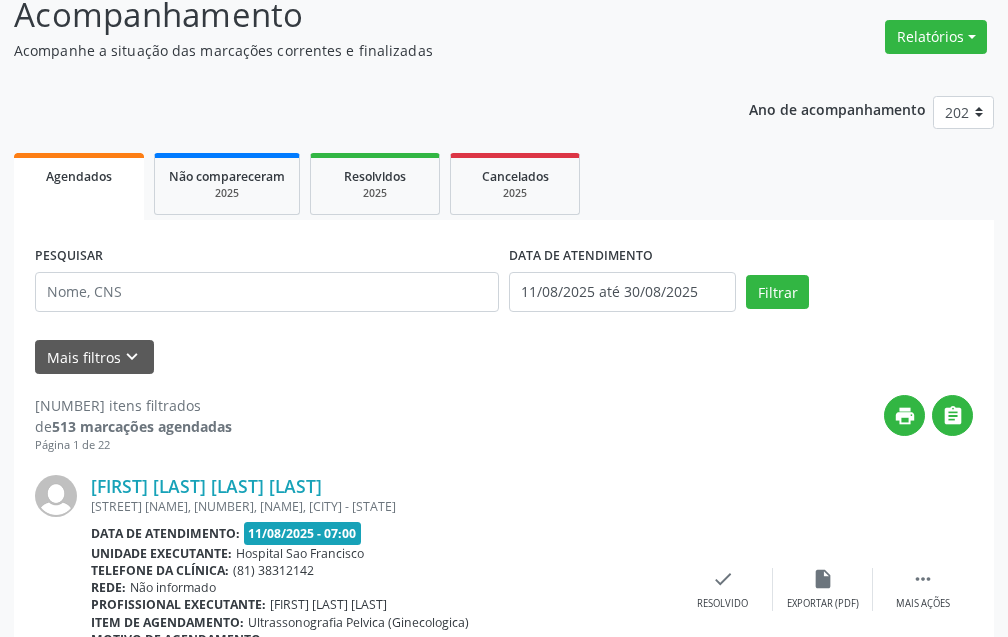 scroll, scrollTop: 0, scrollLeft: 0, axis: both 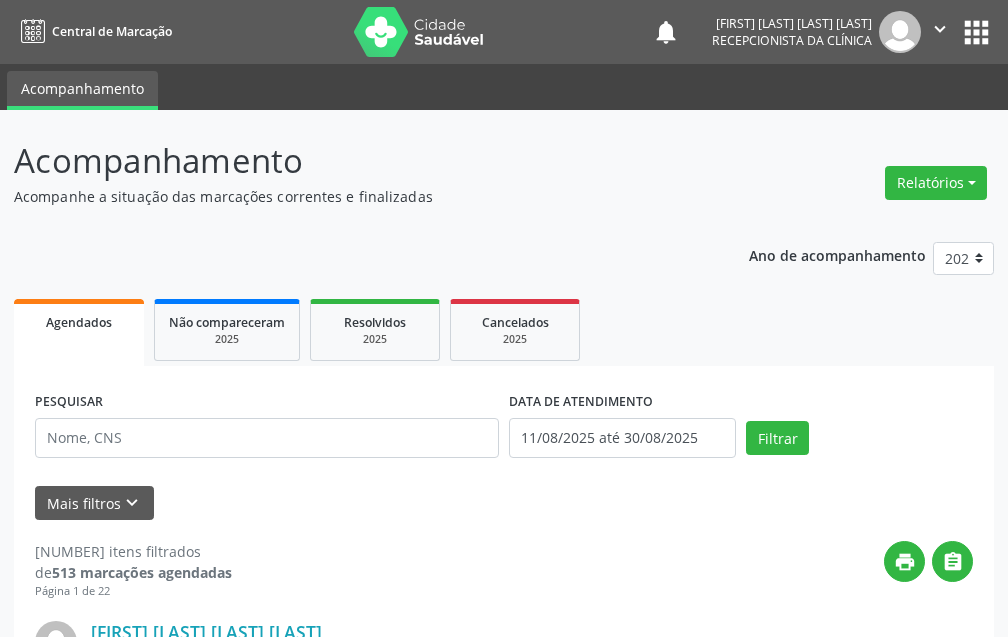 click on "PESQUISAR" at bounding box center [267, 429] 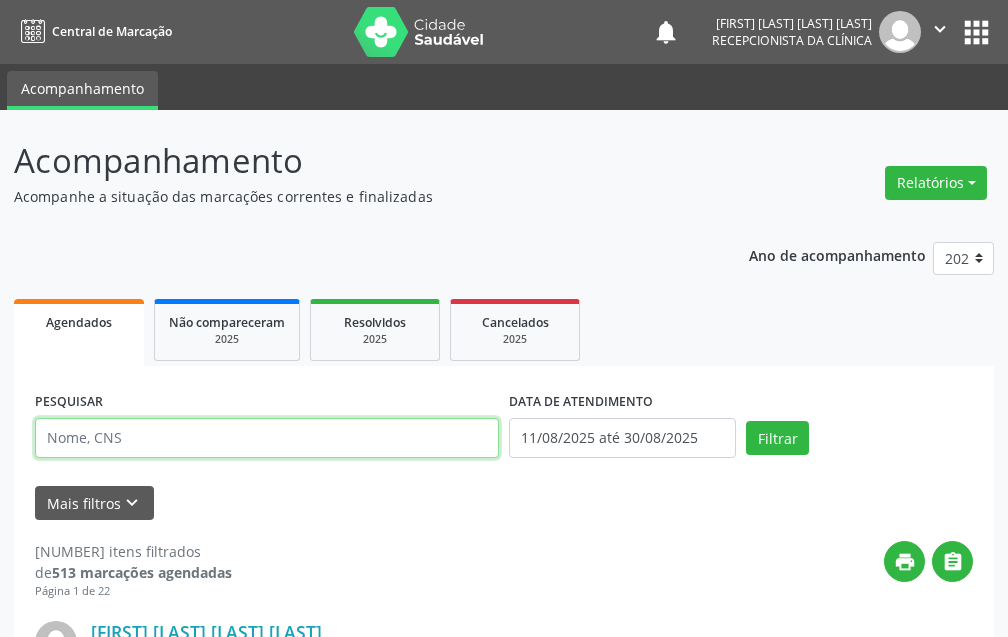 click at bounding box center (267, 438) 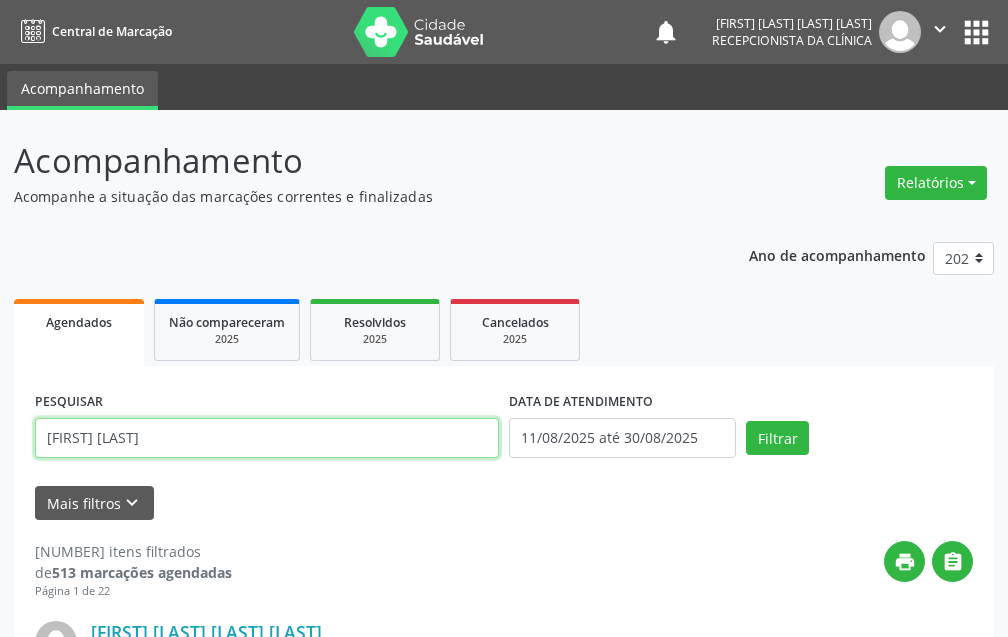 click on "[FIRST] [LAST]" at bounding box center [267, 438] 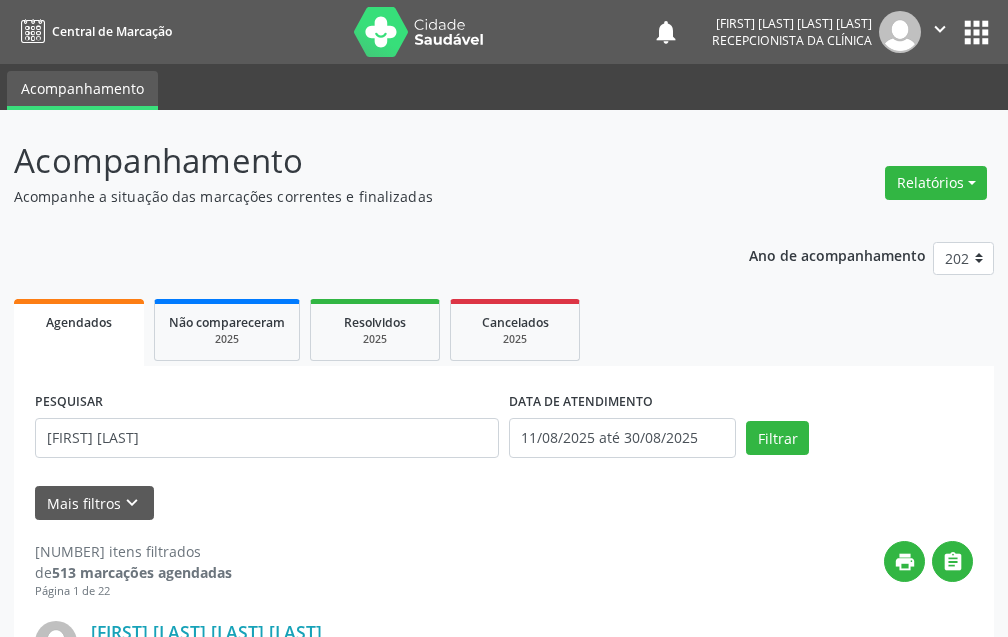 click on "Mais filtros
keyboard_arrow_down" at bounding box center [504, 503] 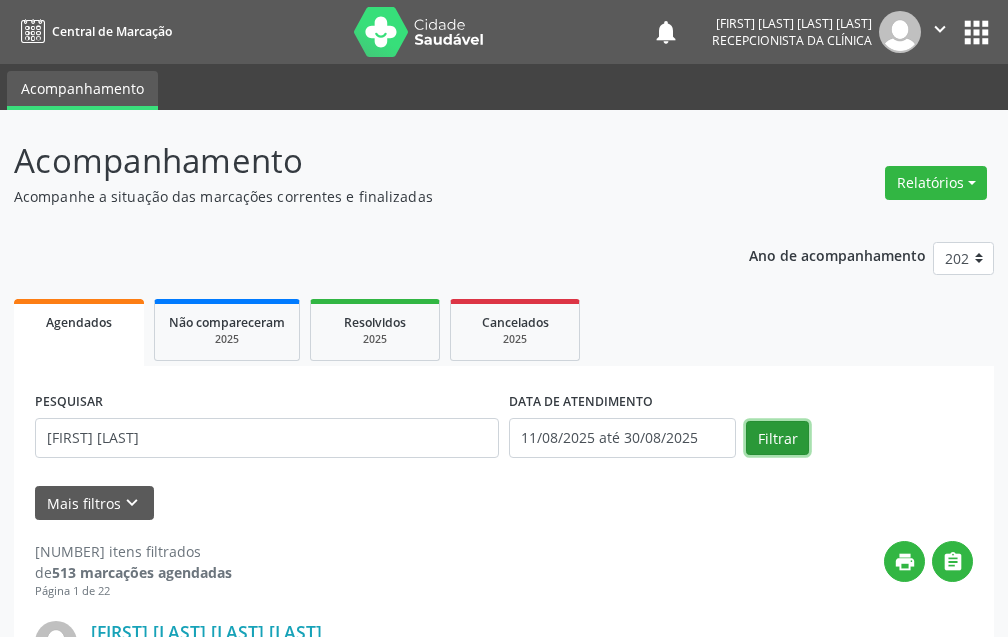 click on "Filtrar" at bounding box center (777, 438) 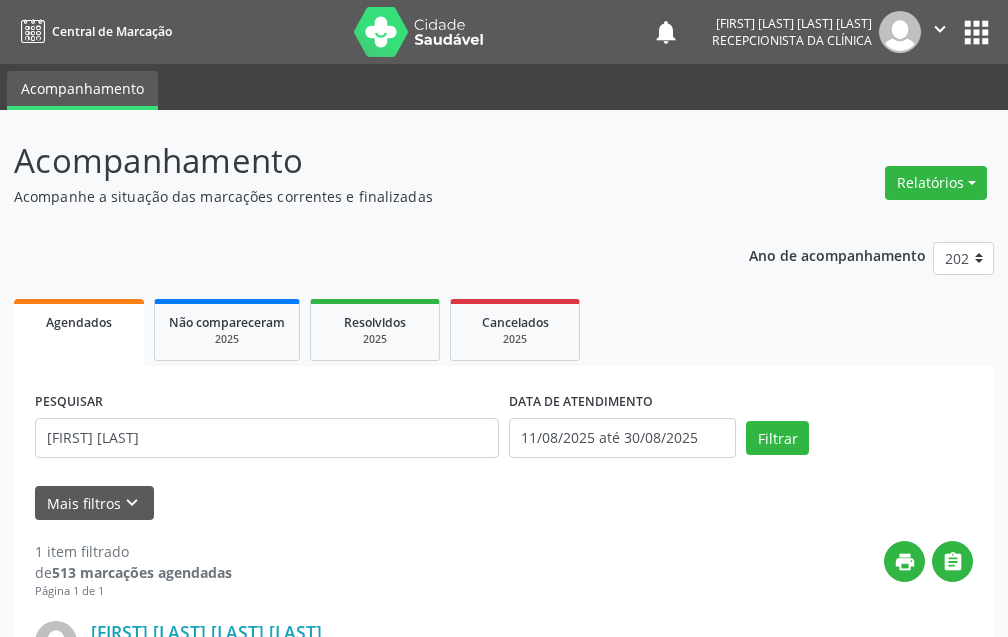 click on "1 item filtrado
de
513 marcações agendadas
Página 1 de 1
print   
[FIRST] [LAST] de [LAST] [LAST]
Faz. Juazeiro II, S/N, Zona Rural, Serra Talhada - PE
Data de atendimento:
[DATE] - 07:00
Unidade executante:
Hospital Sao Francisco
Telefone da clínica:
(81) 38312142
Rede:
Não informado
Profissional executante:
Não informado
Item de agendamento:
Médico Cirurgião Geral
Motivo de agendamento:
.
Preparo:
Não informado
Solicitado por [FIRST] [LAST] de [LAST] em [DATE] - há [DURATION]

Mais ações
insert_drive_file
Exportar (PDF)
check
Resolvido" at bounding box center [504, 695] 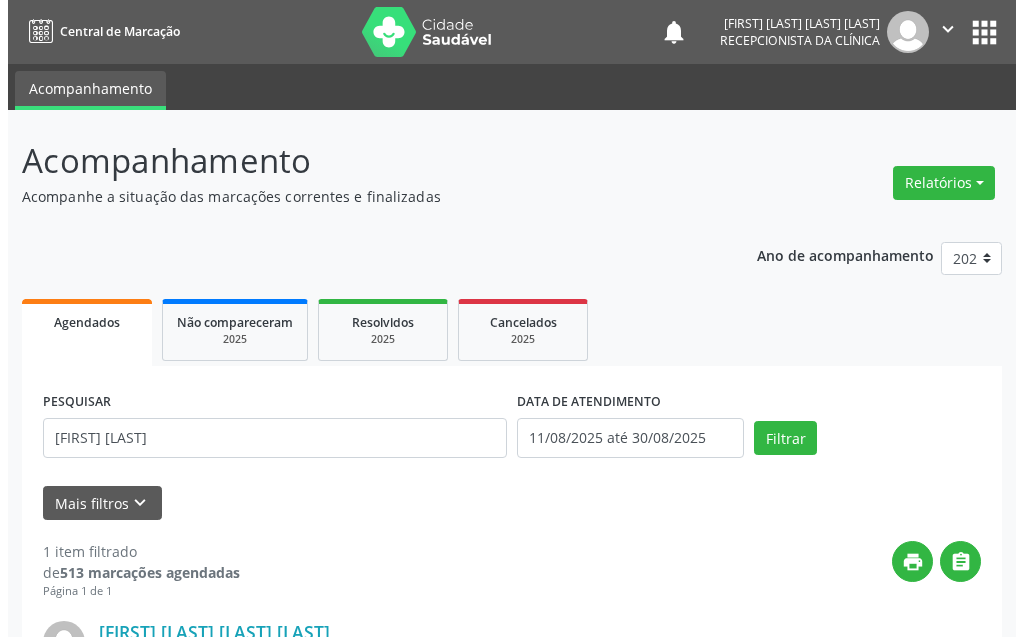 scroll, scrollTop: 200, scrollLeft: 0, axis: vertical 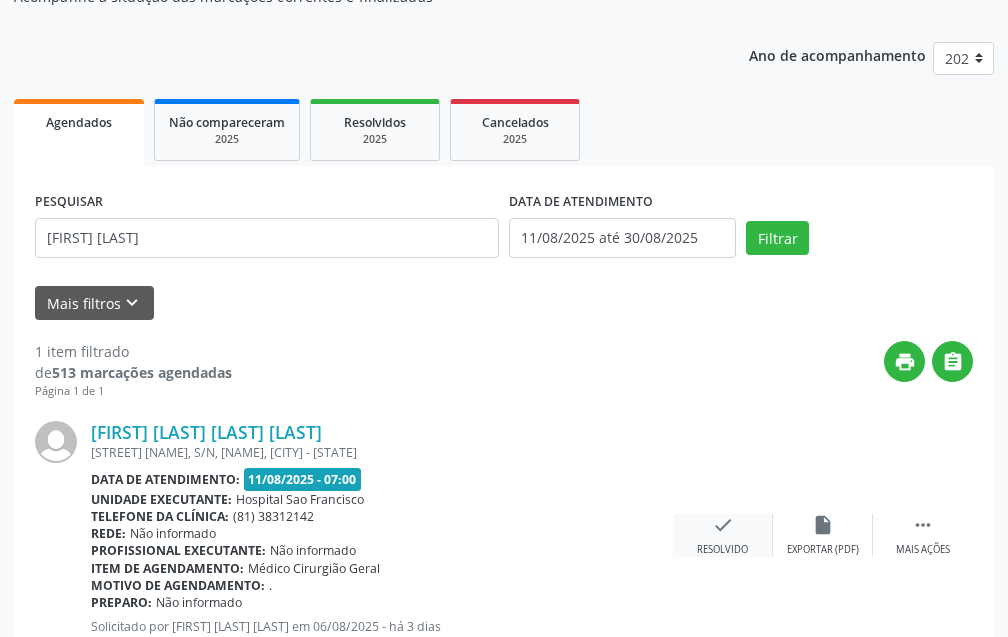 click on "Resolvido" at bounding box center (722, 550) 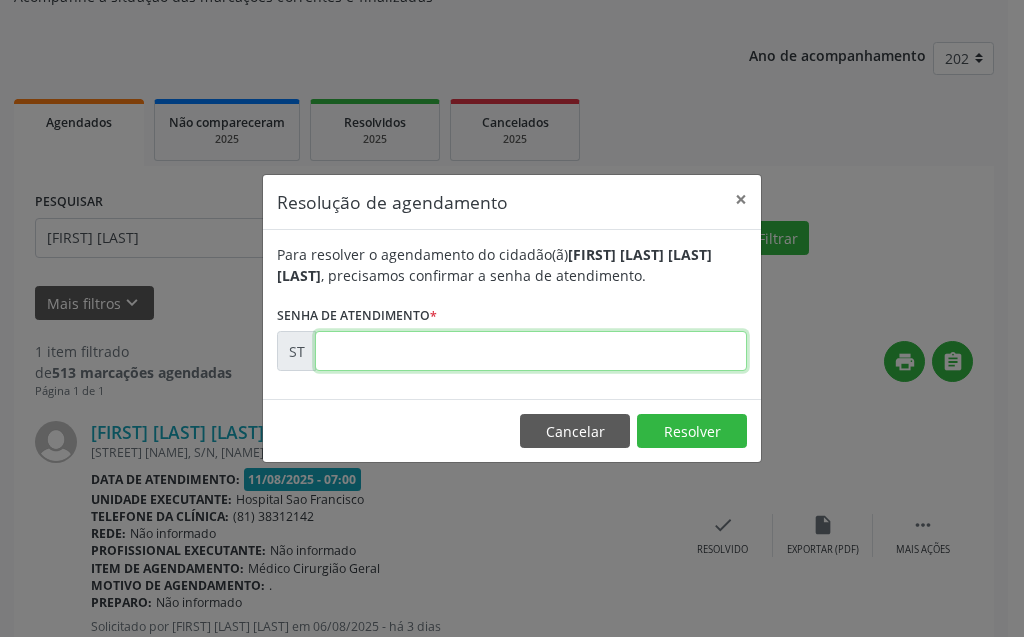 click at bounding box center [531, 351] 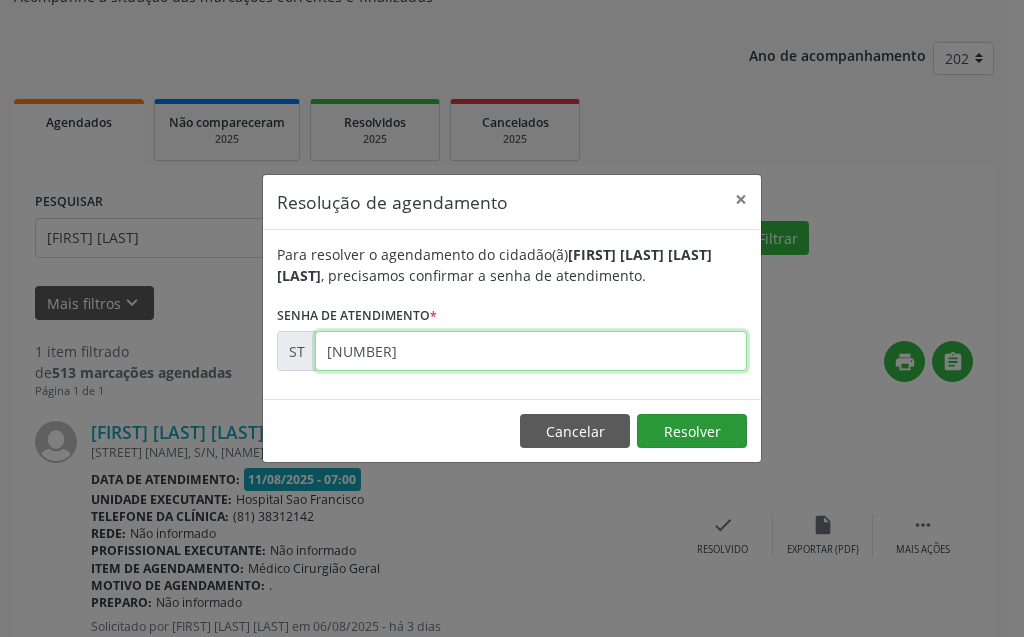 type on "[NUMBER]" 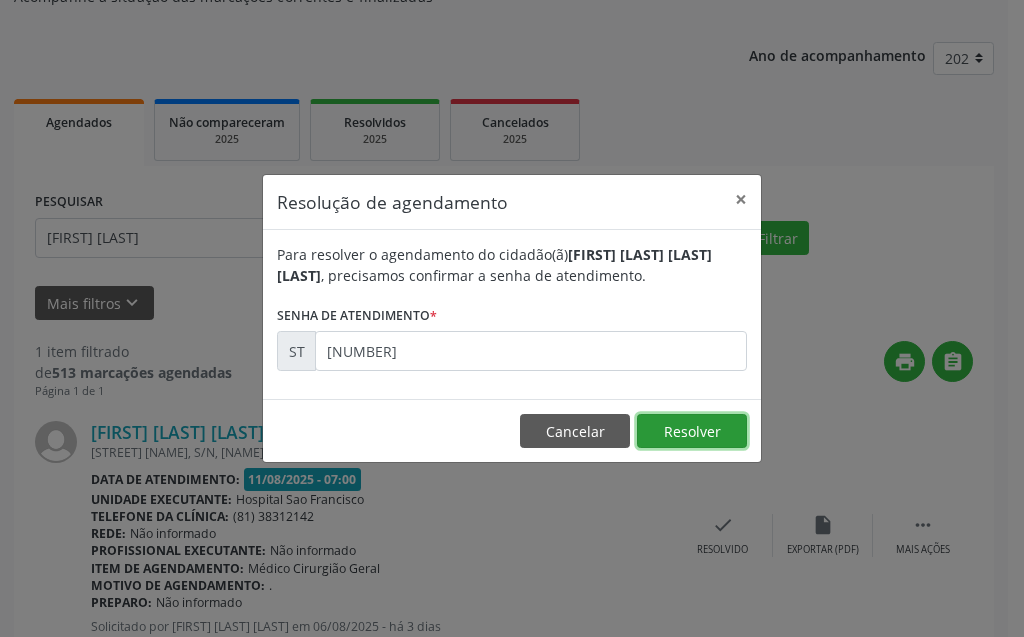click on "Resolver" at bounding box center (692, 431) 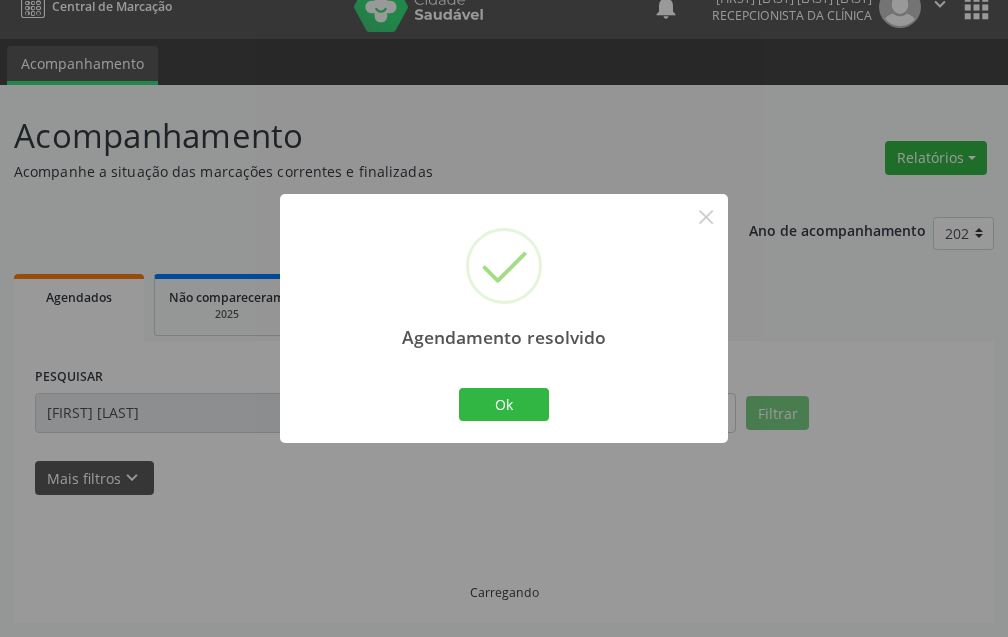 scroll, scrollTop: 46, scrollLeft: 0, axis: vertical 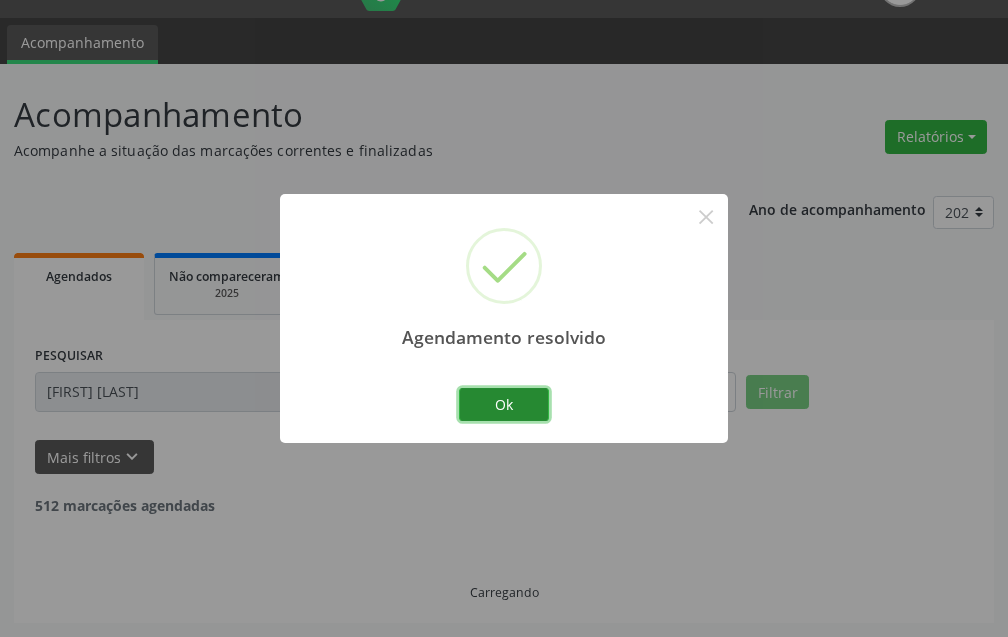 click on "Ok" at bounding box center (504, 405) 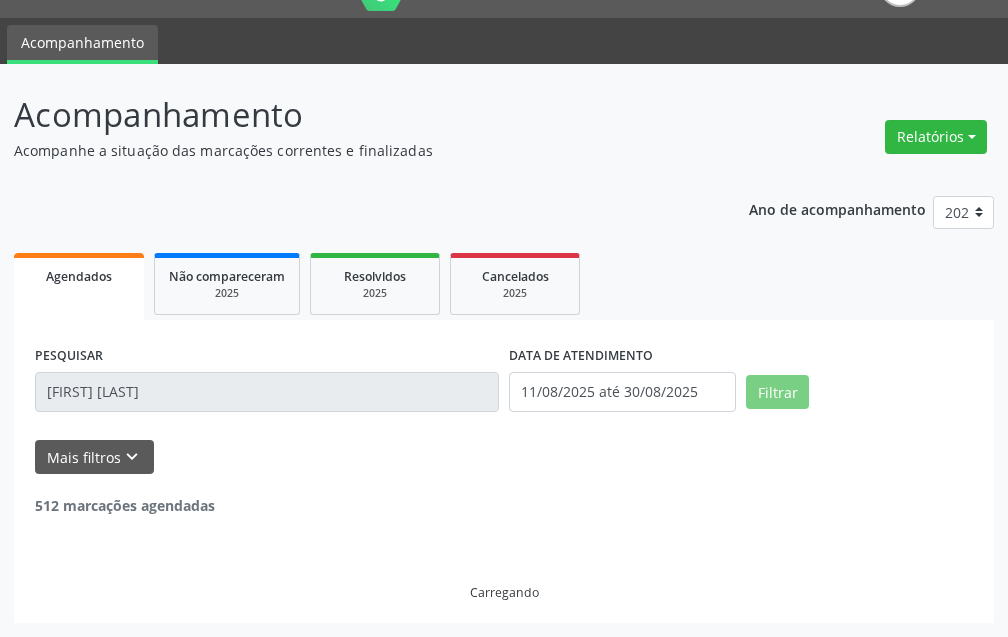 scroll, scrollTop: 0, scrollLeft: 0, axis: both 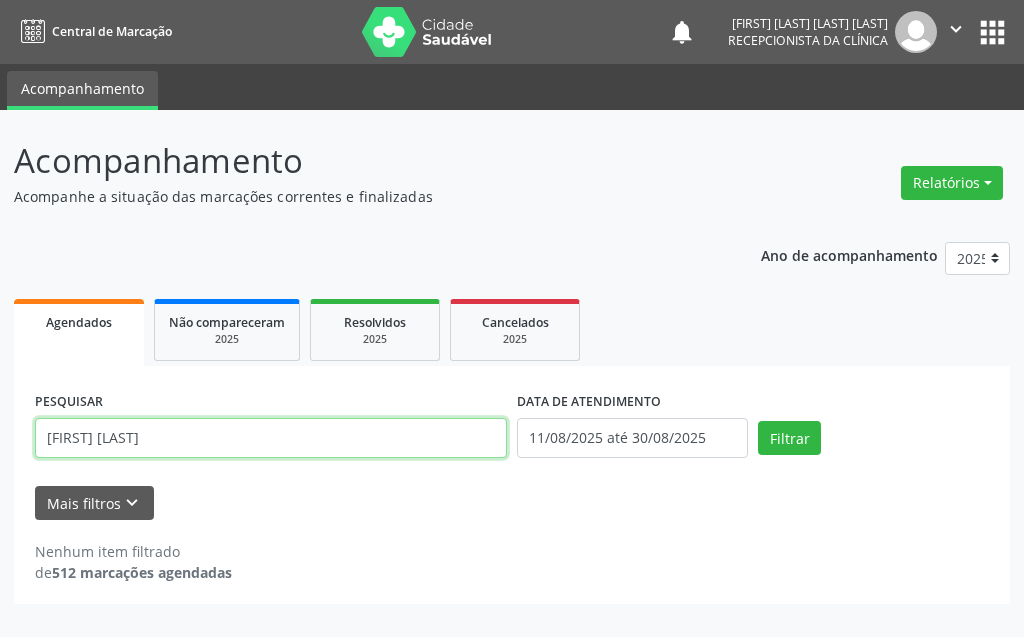 drag, startPoint x: 153, startPoint y: 434, endPoint x: 8, endPoint y: 464, distance: 148.07092 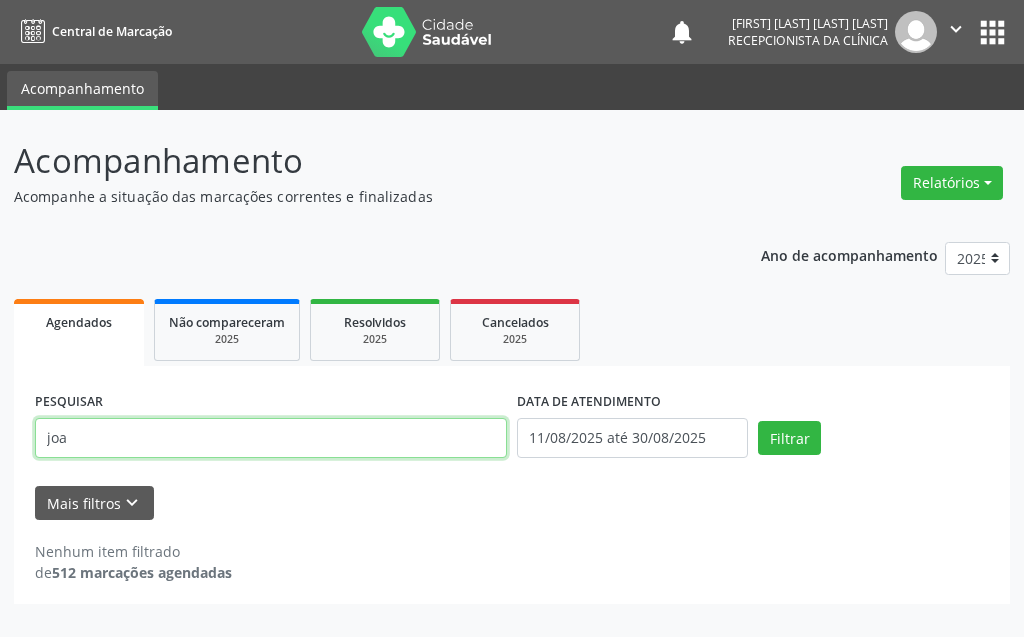 click on "joa" at bounding box center [271, 438] 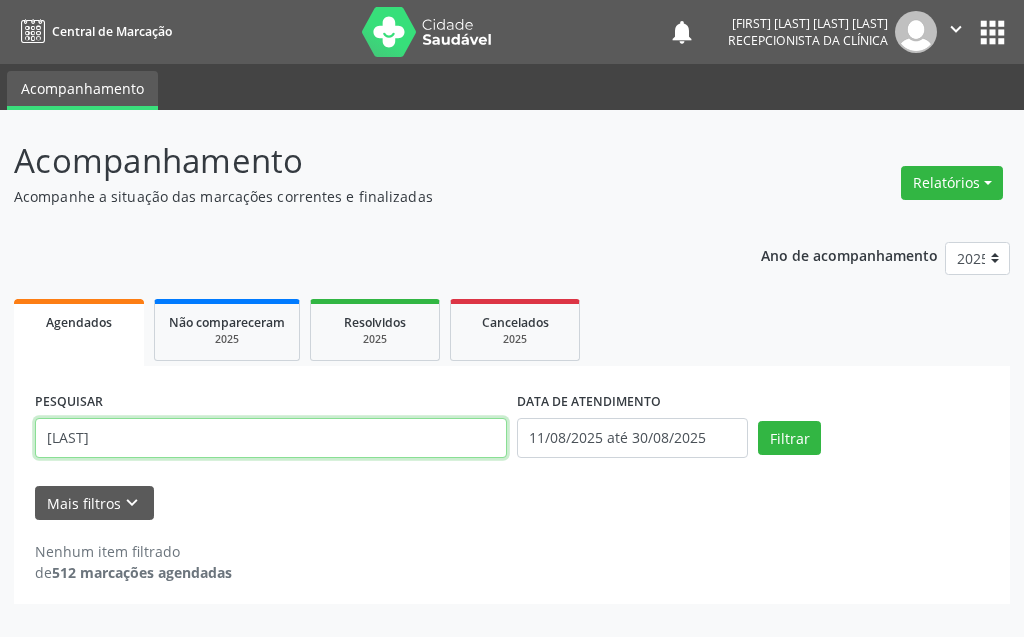 click on "[LAST]" at bounding box center [271, 438] 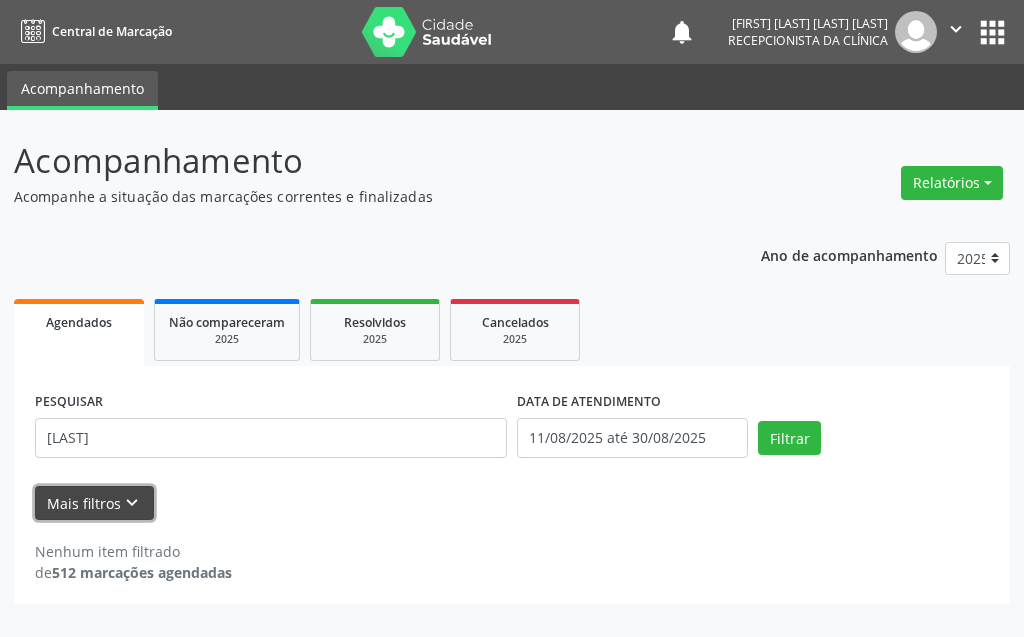 click on "Mais filtros
keyboard_arrow_down" at bounding box center [94, 503] 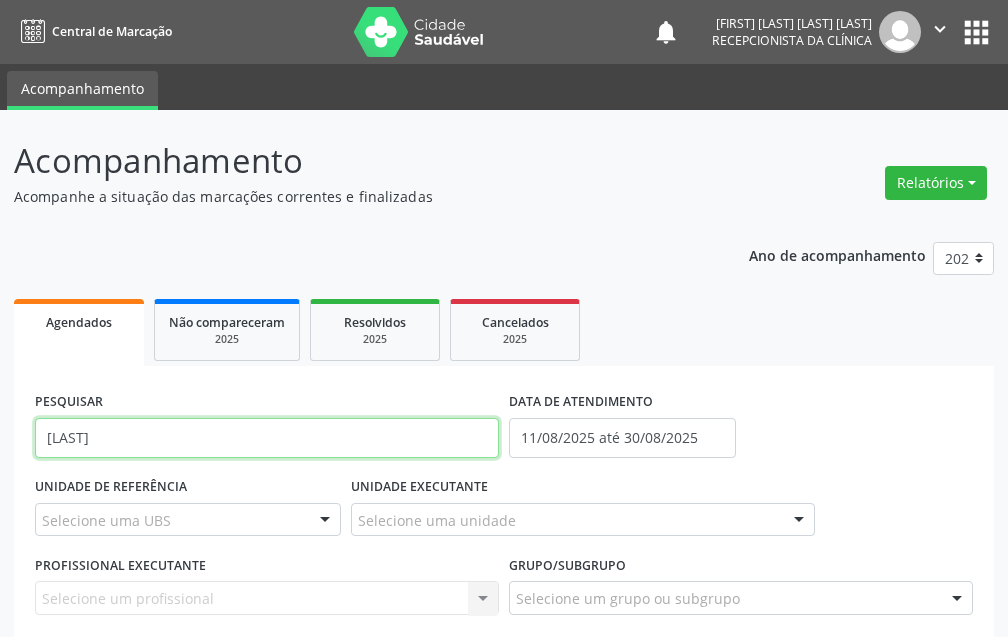 click on "[LAST]" at bounding box center (267, 438) 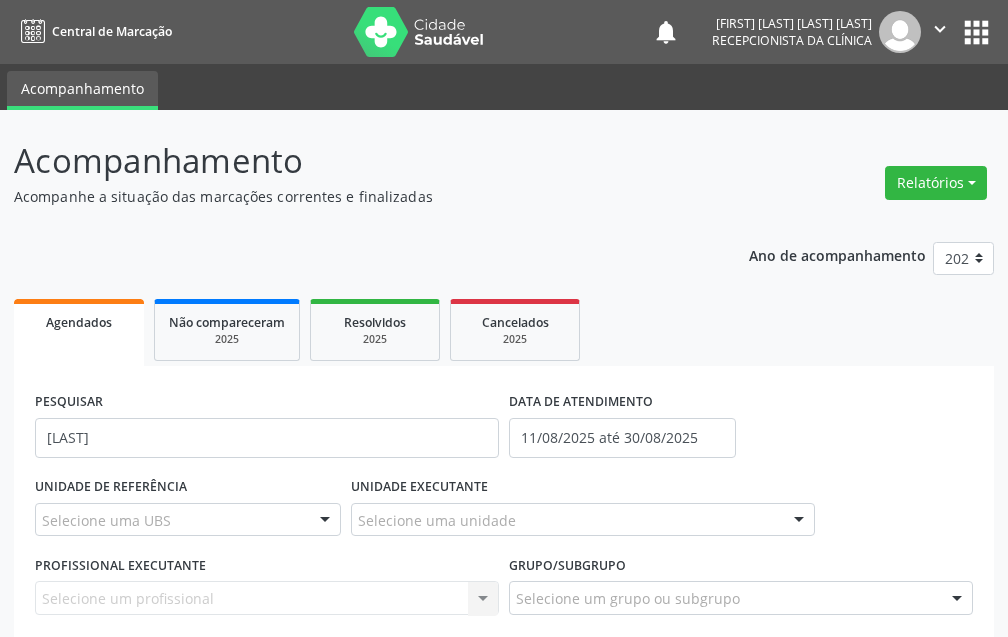 click on "PESQUISAR
[LAST]" at bounding box center (267, 429) 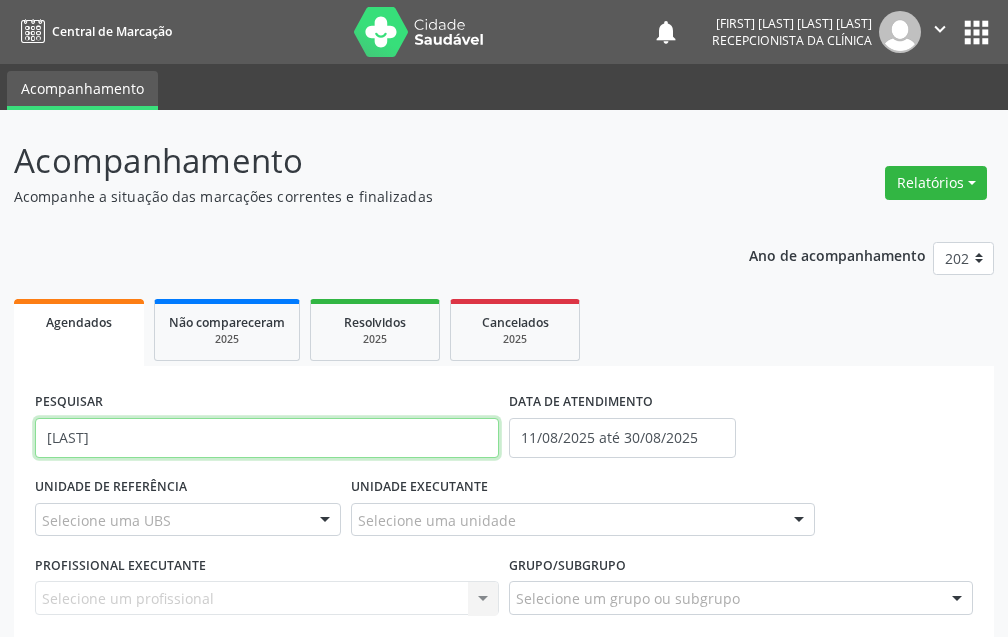 click on "[LAST]" at bounding box center (267, 438) 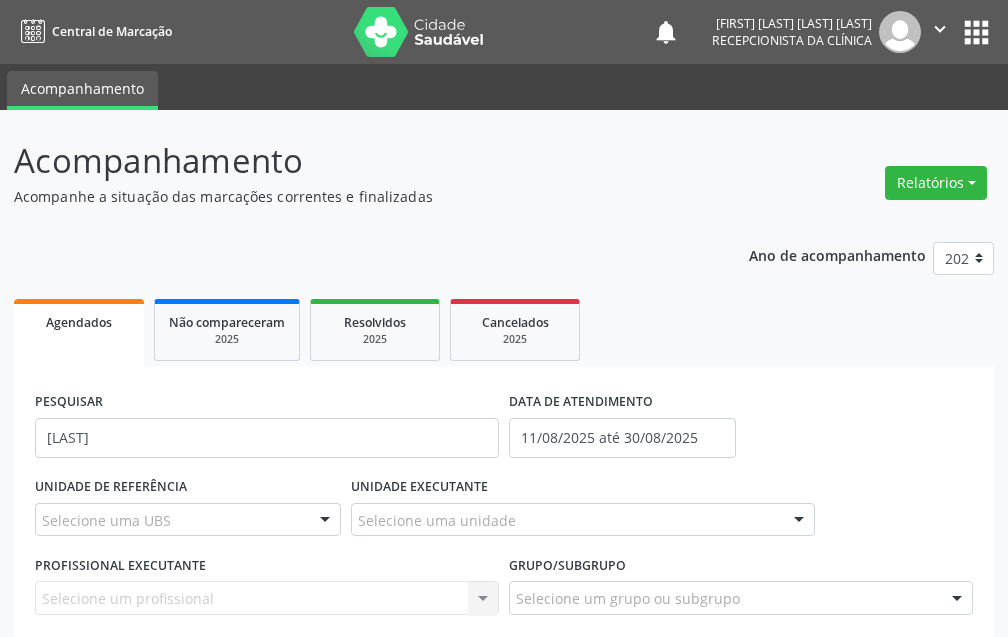 click on "Agendados   Não compareceram
2025
Resolvidos
2025
Cancelados
2025" at bounding box center (504, 330) 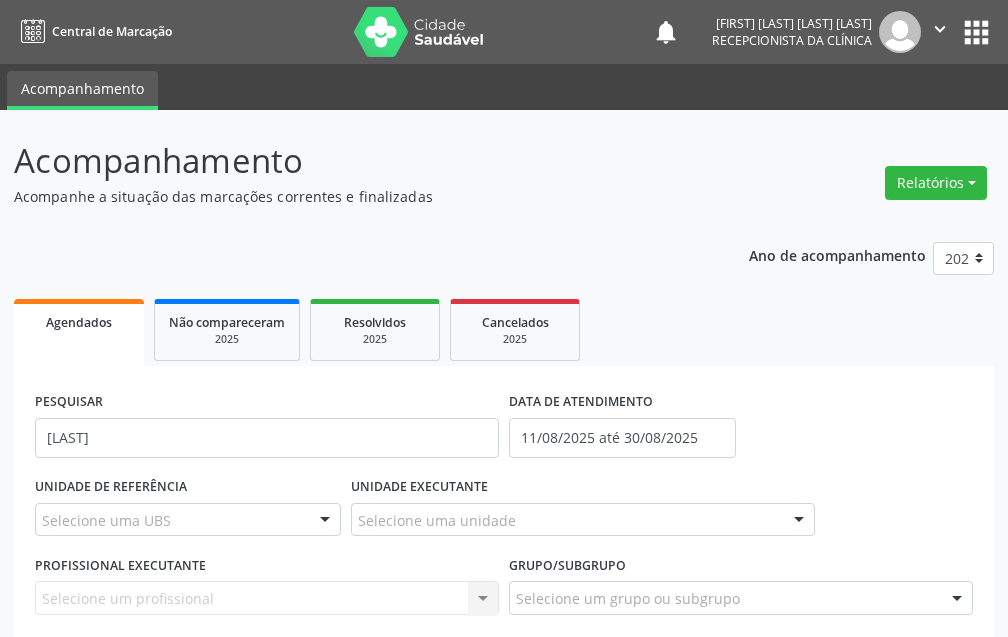 click on "Agendados   Não compareceram
2025
Resolvidos
2025
Cancelados
2025" at bounding box center (504, 330) 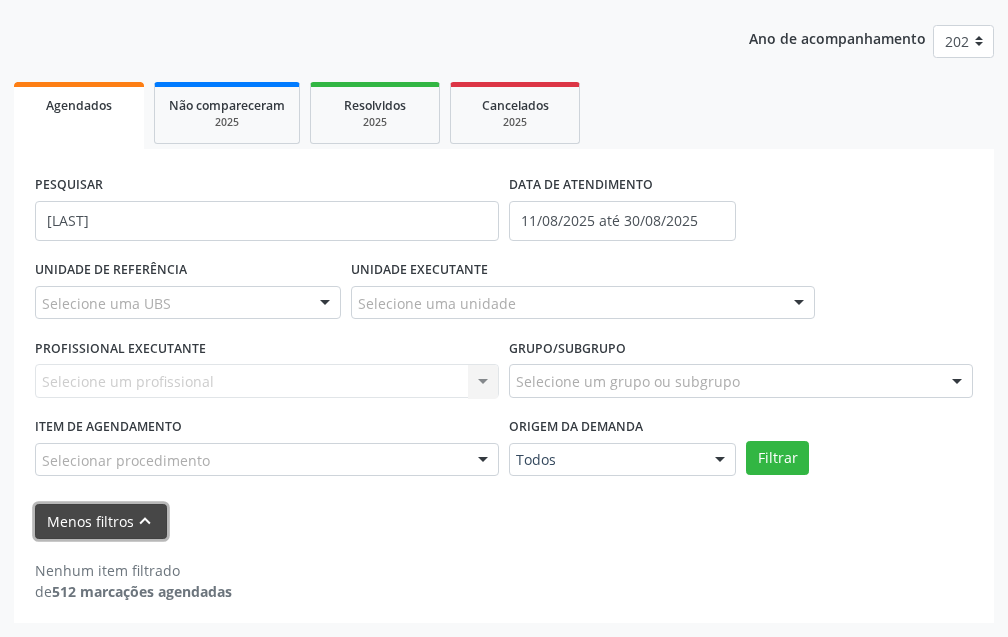 click on "Menos filtros
keyboard_arrow_up" at bounding box center (101, 521) 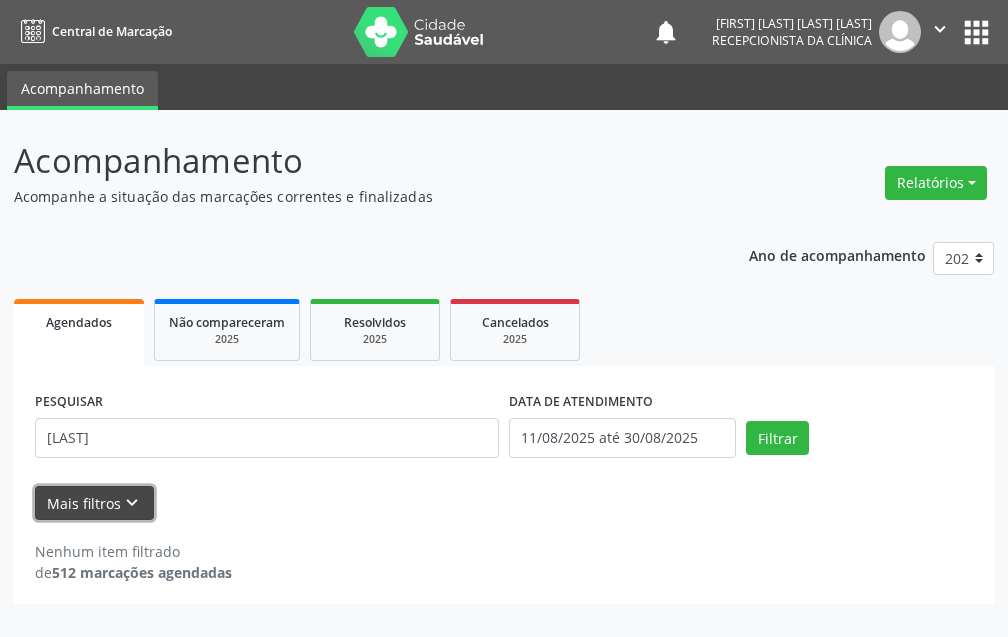 scroll, scrollTop: 0, scrollLeft: 0, axis: both 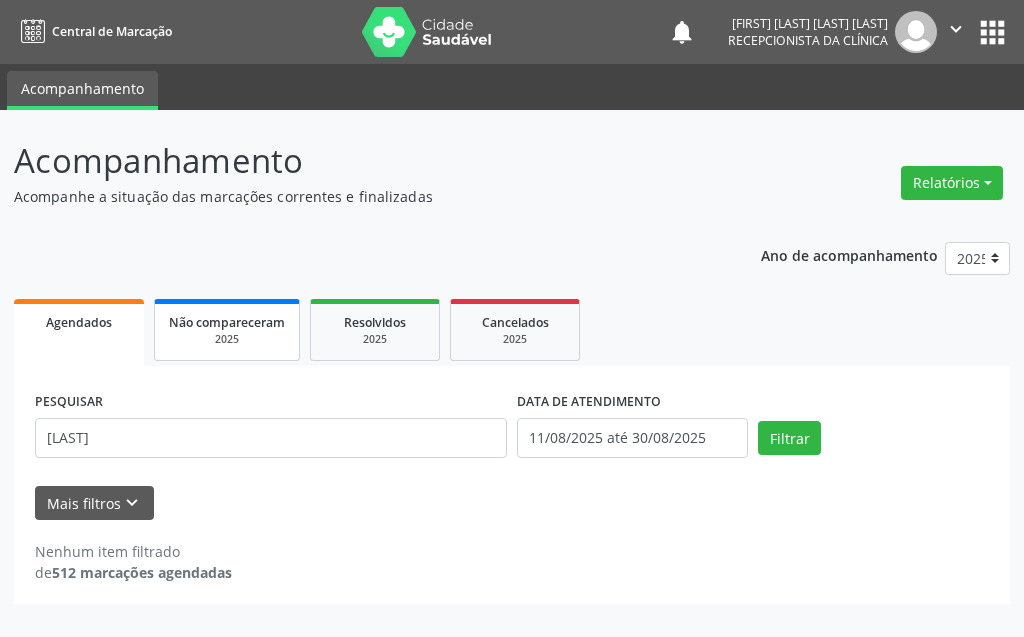 click on "Não compareceram" at bounding box center [227, 321] 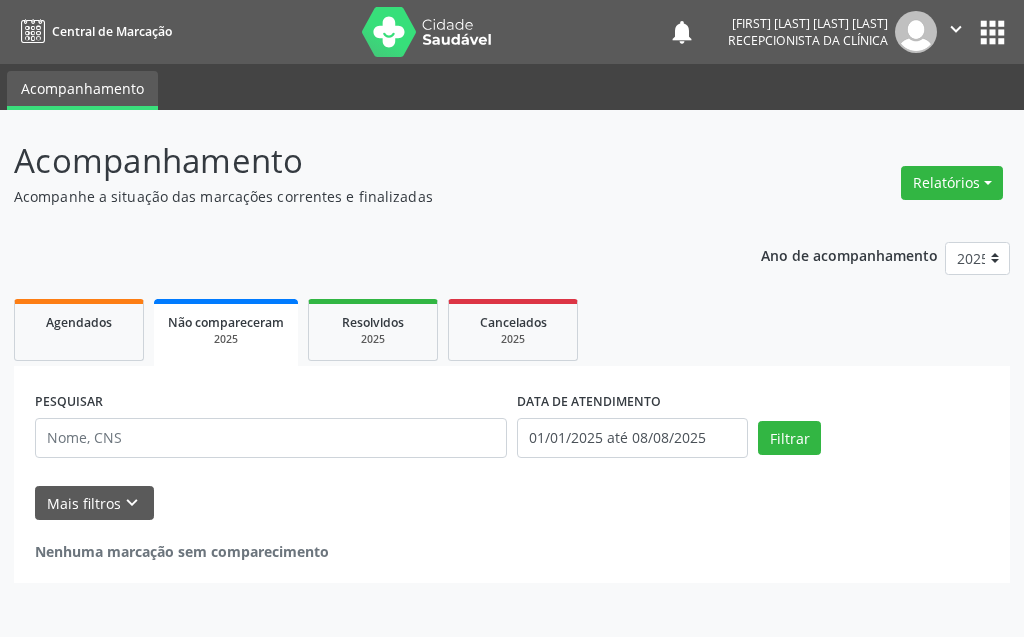 click on "Acompanhamento
Acompanhe a situação das marcações correntes e finalizadas
Relatórios
Agendamentos
Procedimentos realizados
Ano de acompanhamento
2025 2024   Agendados   Não compareceram
2025
Resolvidos
2025
Cancelados
2025
PESQUISAR
DATA DE ATENDIMENTO
[DATE] até [DATE]
Filtrar
UNIDADE DE REFERÊNCIA
Selecione uma UBS
Todas as UBS   Usf do Mutirao   Usf Cohab   Usf Caicarinha da Penha Tauapiranga   Posto de Saude Bernardo Vieira   Usf Borborema   Usf Bom Jesus I   Usf Ipsep   Usf Sao Cristovao   Usf Santa Rita Bernardo Vieira   Usf Cagep   Usf Caxixola   Usf Bom Jesus II   Usf Malhada Cortada   Usf Alto da Conceicao   Usf Varzea Aabb   Usf Ipsep II   Usf Cohab II   Usf Varzinha   Usf Ipa Faz Nova   Usf Centro I   Usf Vila Bela   Usf Centro II   Usf Luanda Jardim" at bounding box center (512, 359) 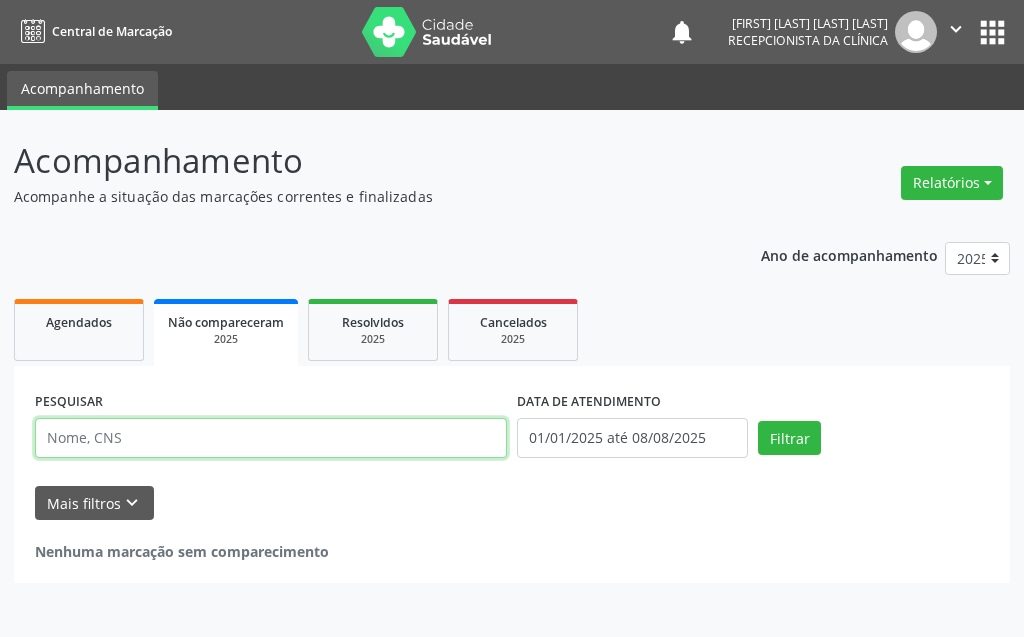 drag, startPoint x: 207, startPoint y: 437, endPoint x: 0, endPoint y: 435, distance: 207.00966 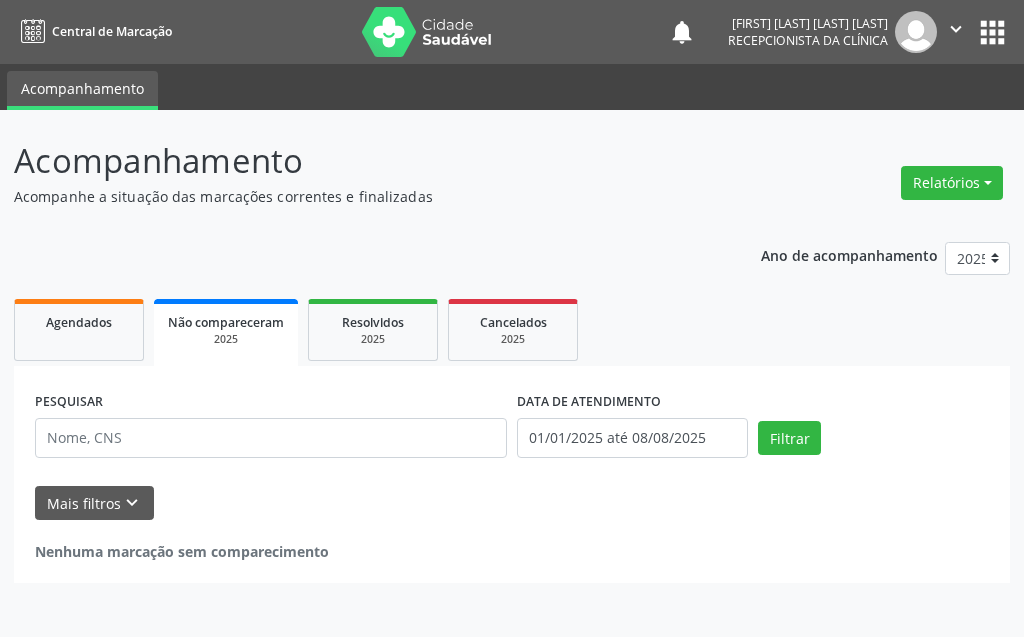 click on "Ano de acompanhamento
2025 2024   Agendados   Não compareceram
2025
Resolvidos
2025
Cancelados
2025
PESQUISAR
DATA DE ATENDIMENTO
01/01/2025 até 08/08/2025
Filtrar
UNIDADE DE REFERÊNCIA
Selecione uma UBS
Todas as UBS   Usf do Mutirao   Usf Cohab   Usf Caicarinha da Penha Tauapiranga   Posto de Saude Bernardo Vieira   Usf Borborema   Usf Bom Jesus I   Usf Ipsep   Usf Sao Cristovao   Usf Santa Rita Bernardo Vieira   Usf Cagep   Usf Caxixola   Usf Bom Jesus II   Usf Malhada Cortada   Usf Alto da Conceicao   Usf Varzea Aabb   Usf Ipsep II   Usf Cohab II   Usf Varzinha   Usf Ipa Faz Nova   Usf Centro I   Usf Vila Bela   Usf Centro II   Usf Luanda Jardim   Usf Ipsep III   Posto de Saude Logradouro   Posto de Saude Poco da Cerca   Posto de Saude de Juazeirinho   Central Regional de Rede de Frio Xi Geres   Hospital Eduardo Campos" at bounding box center (512, 406) 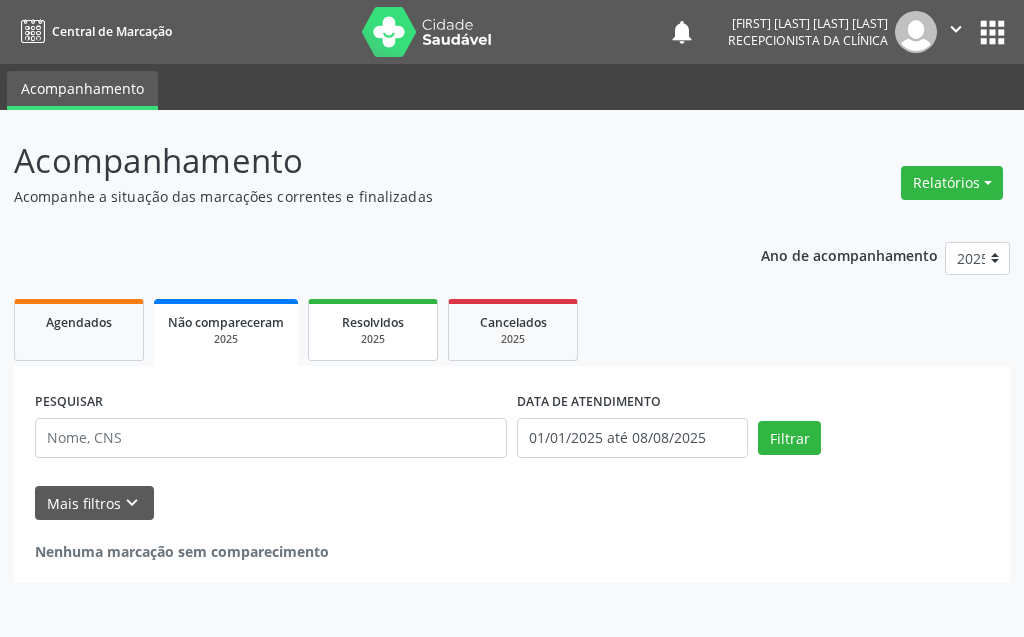 click on "Resolvidos" at bounding box center (373, 322) 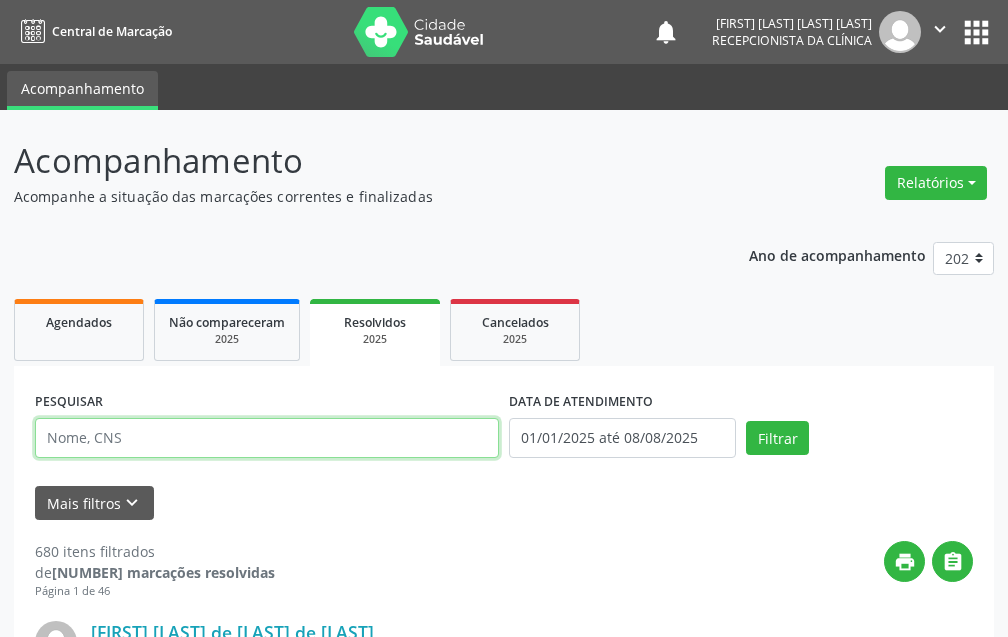 click at bounding box center (267, 438) 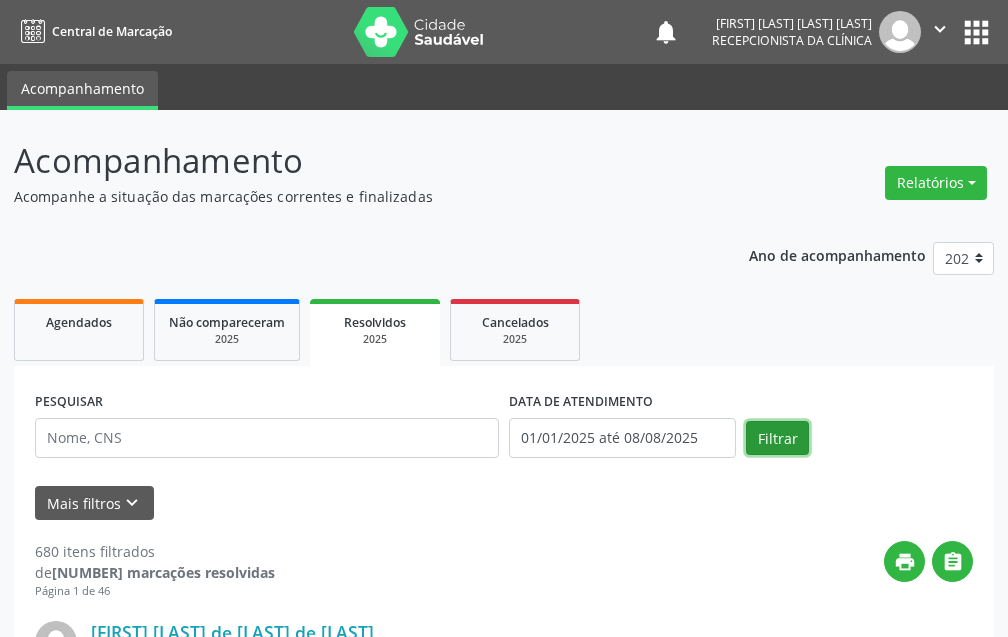 click on "Filtrar" at bounding box center [777, 438] 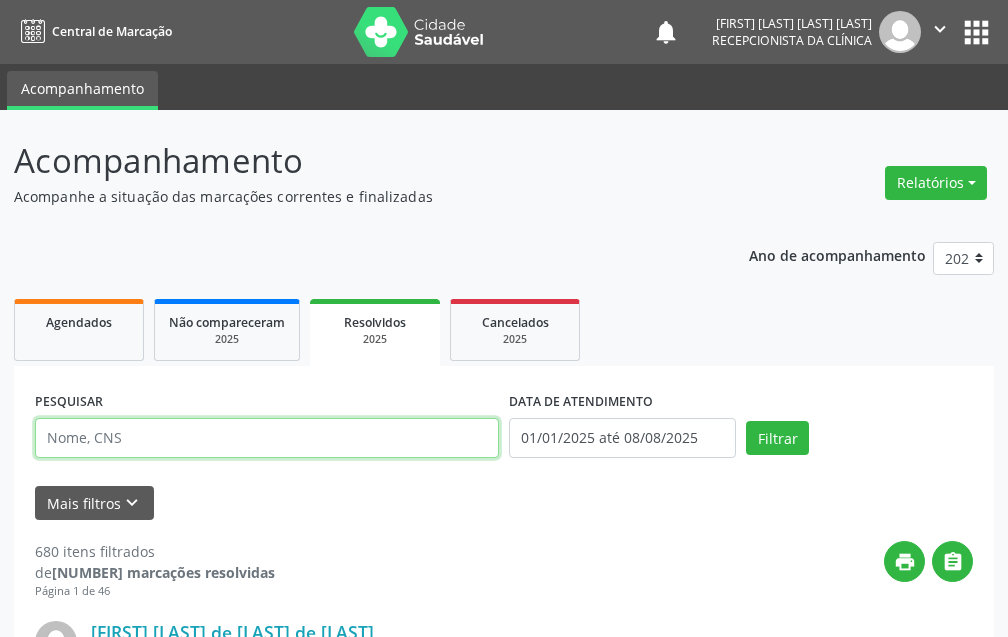 click at bounding box center [267, 438] 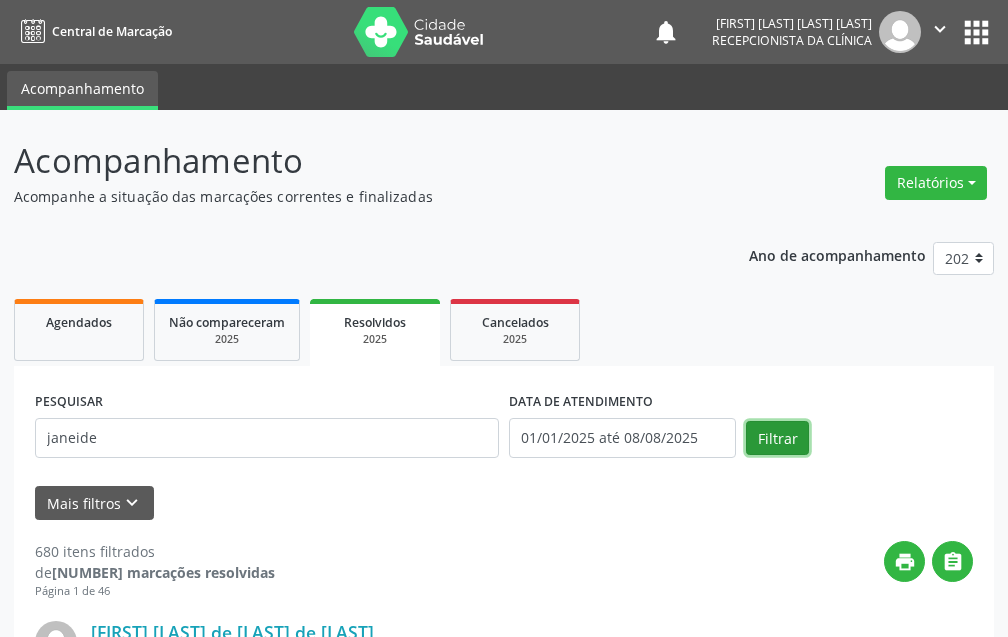 click on "Filtrar" at bounding box center [777, 438] 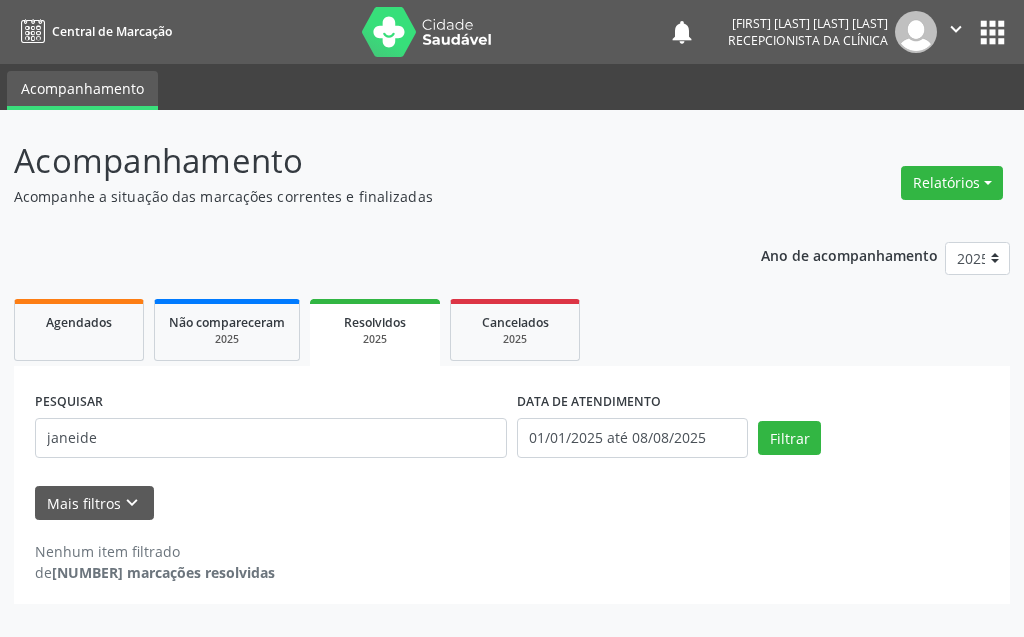 click on "PESQUISAR
[FIRST]" at bounding box center (271, 429) 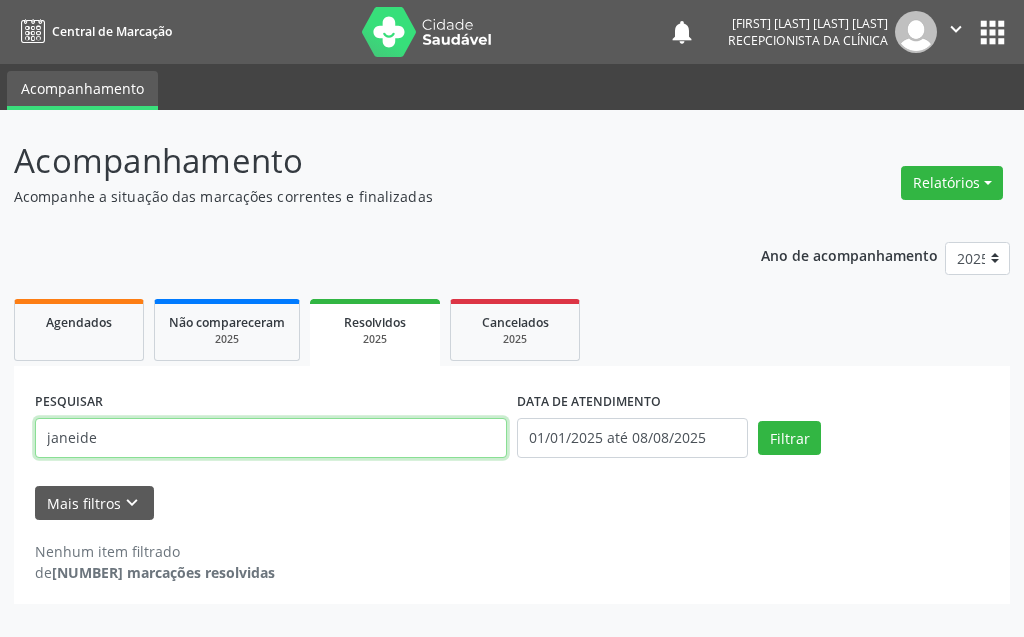 click on "janeide" at bounding box center [271, 438] 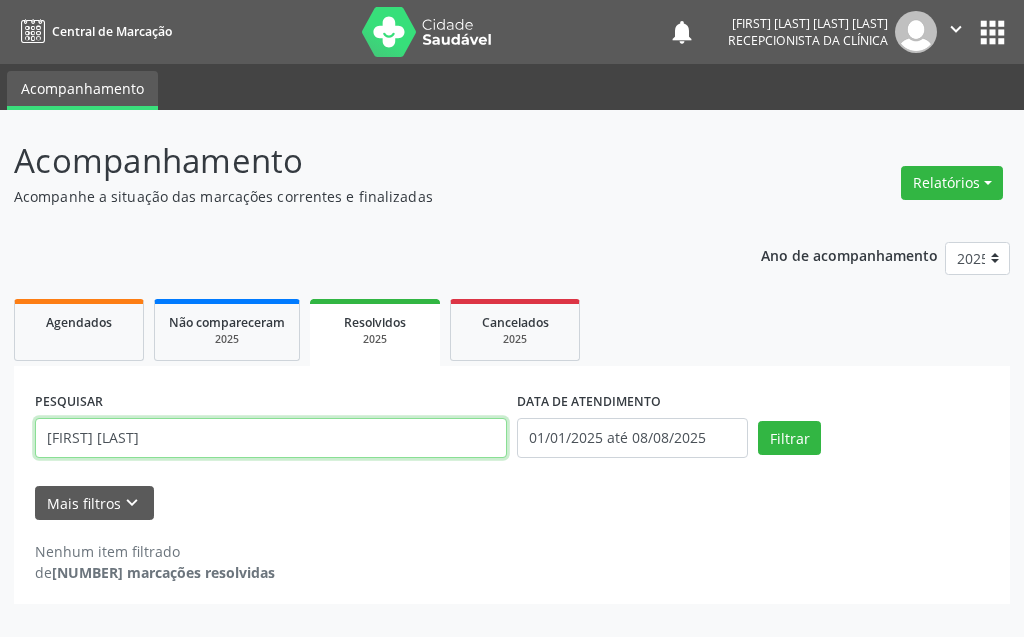 click on "Filtrar" at bounding box center (789, 438) 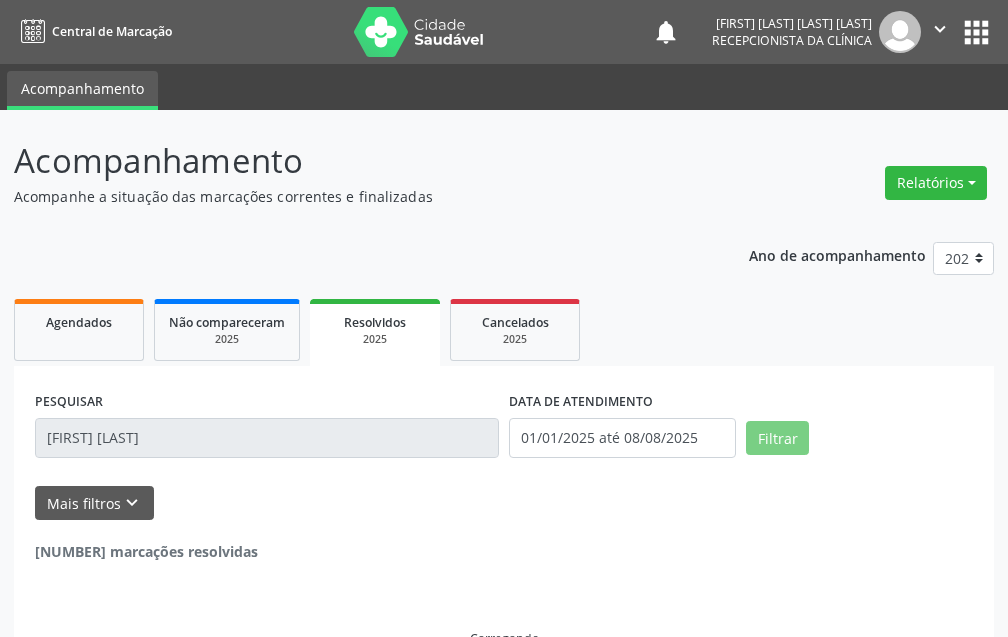 click on "[FIRST] [LAST]" at bounding box center (267, 438) 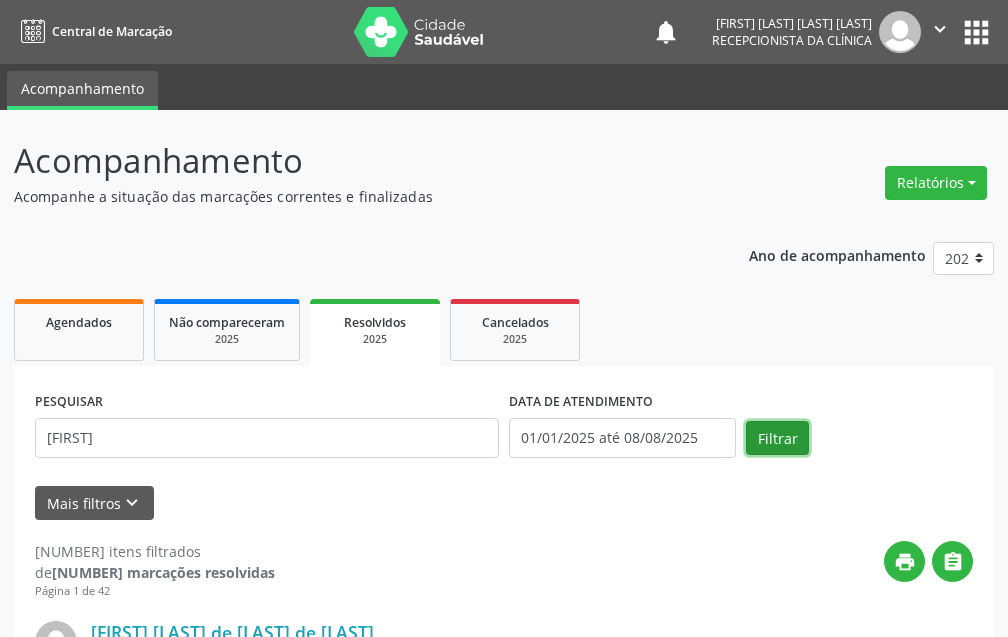 click on "Filtrar" at bounding box center (777, 438) 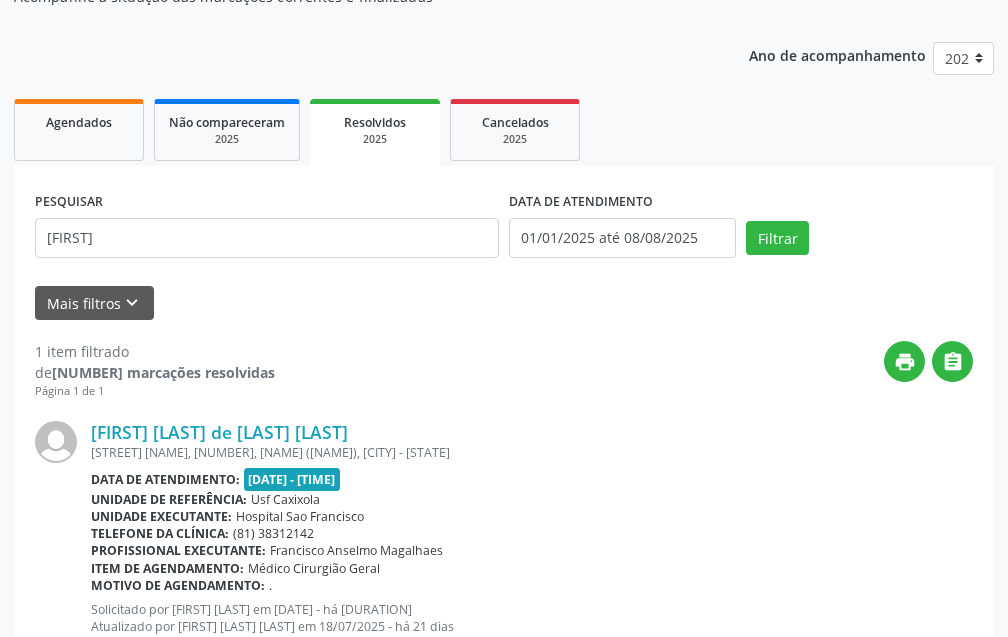 scroll, scrollTop: 268, scrollLeft: 0, axis: vertical 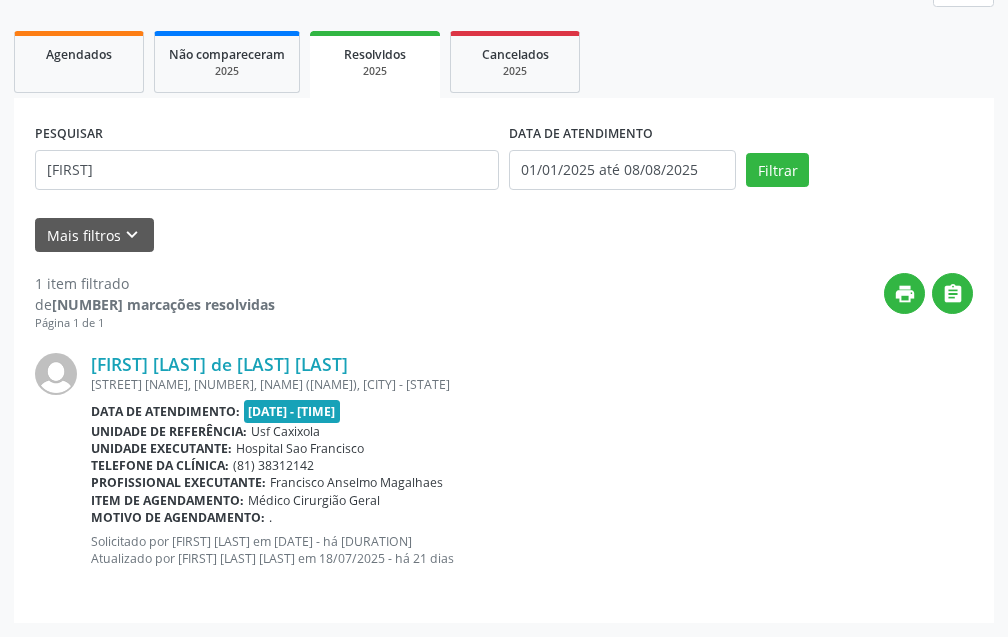 click on "Usf Caxixola" at bounding box center (285, 431) 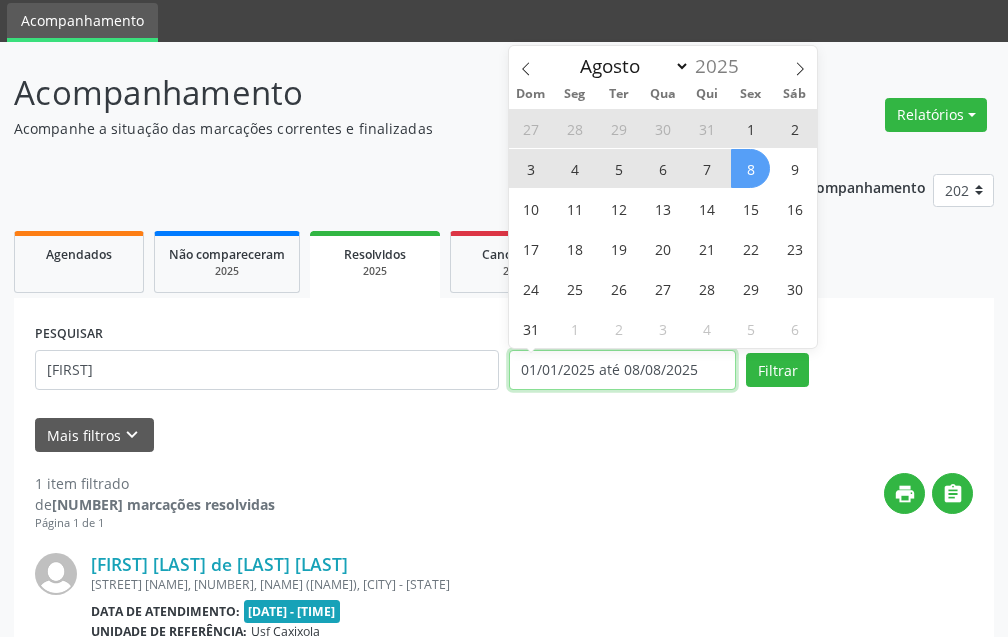 click on "01/01/2025 até 08/08/2025" at bounding box center [622, 370] 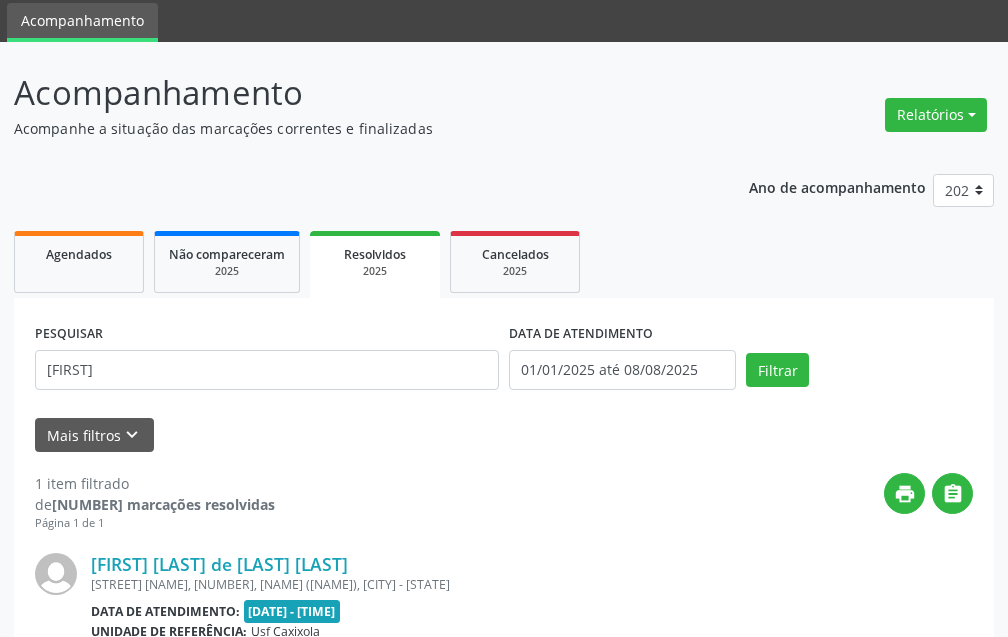 click on "print   " at bounding box center (624, 502) 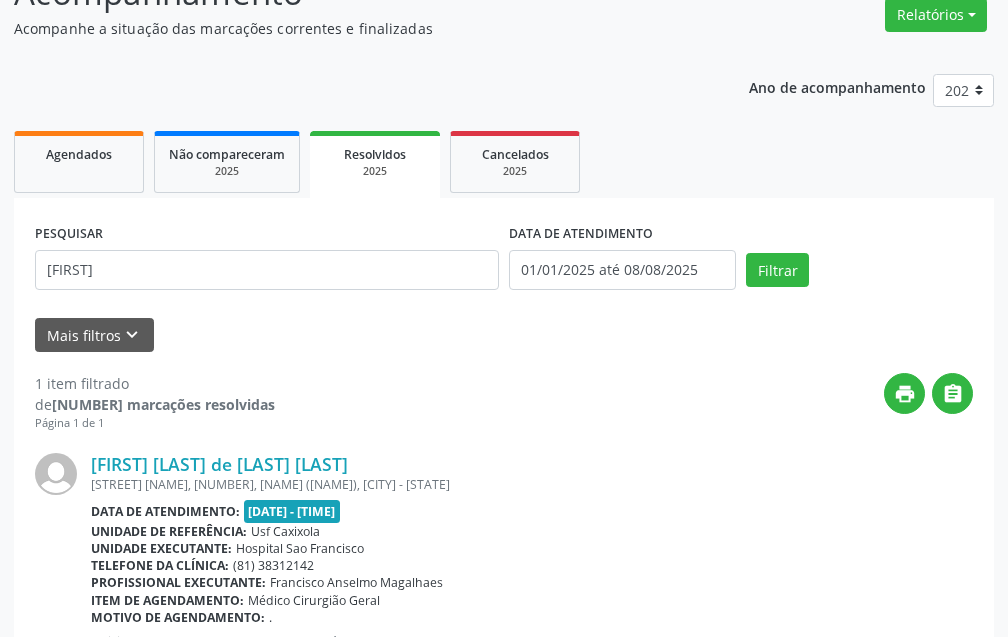 scroll, scrollTop: 268, scrollLeft: 0, axis: vertical 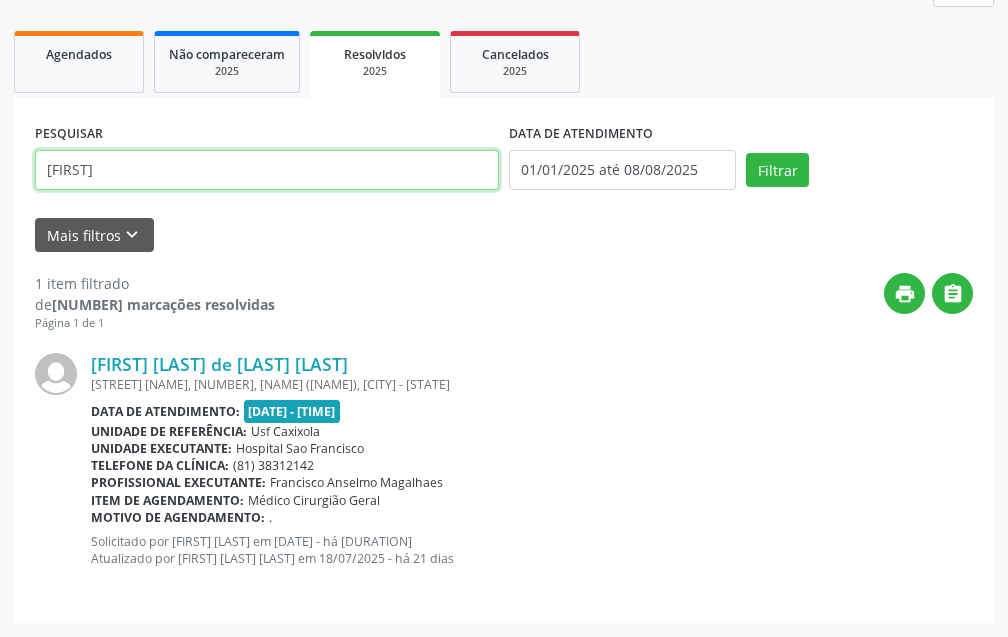 click on "[FIRST]" at bounding box center (267, 170) 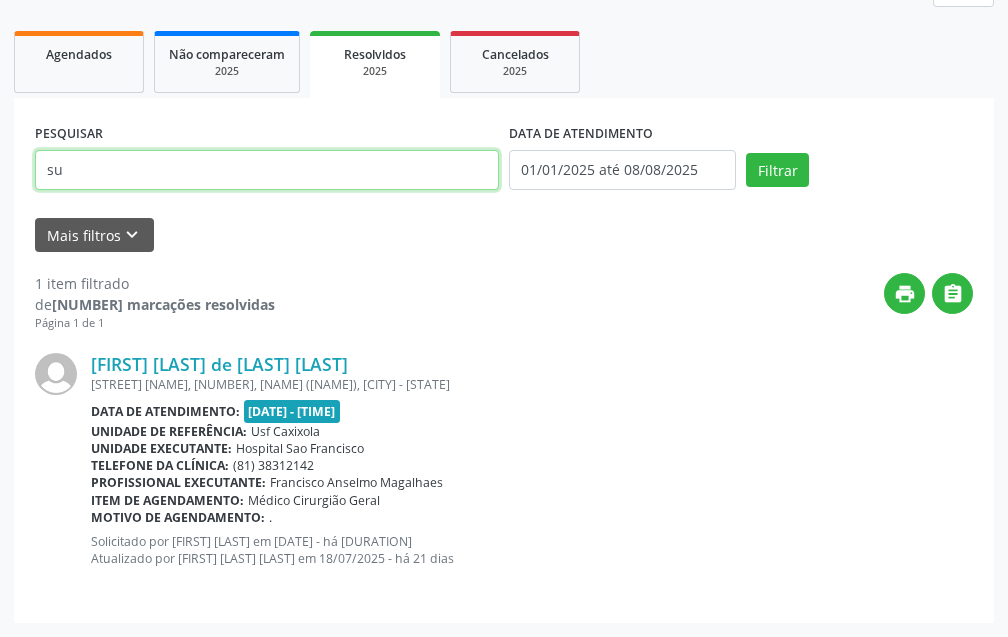 type on "s" 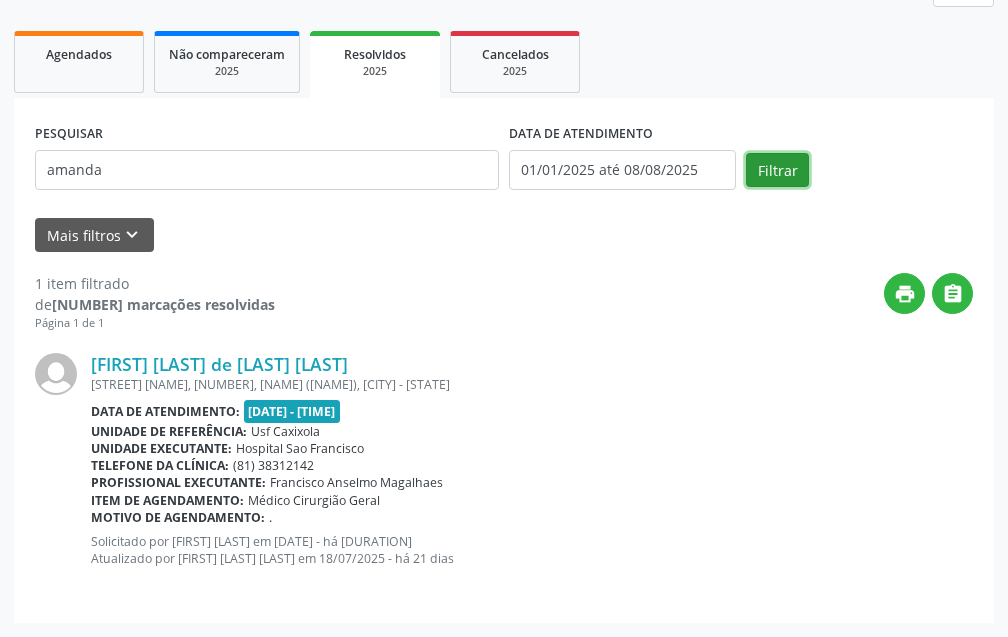 click on "Filtrar" at bounding box center (777, 170) 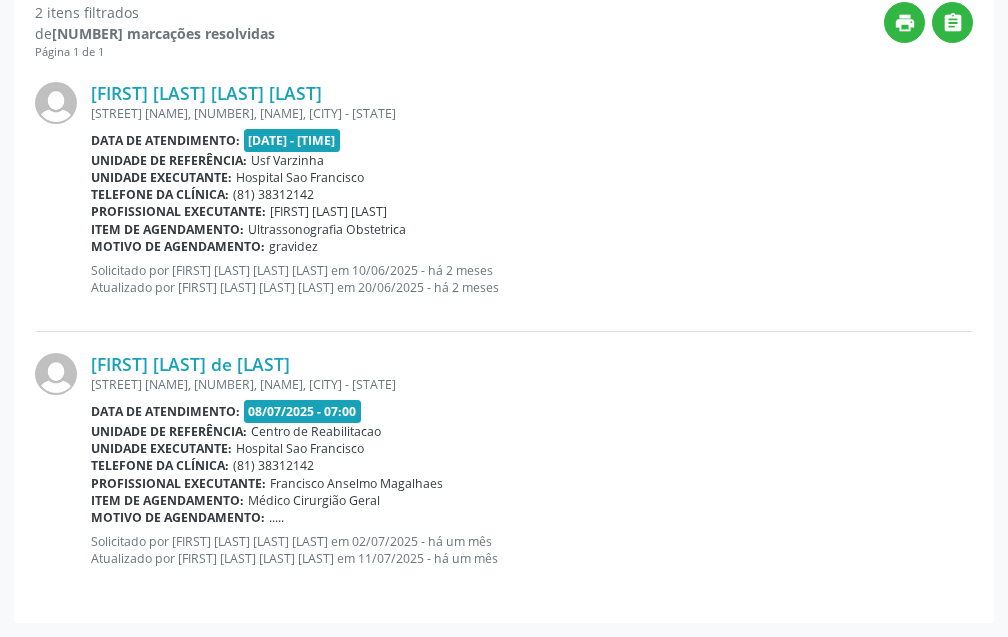 scroll, scrollTop: 339, scrollLeft: 0, axis: vertical 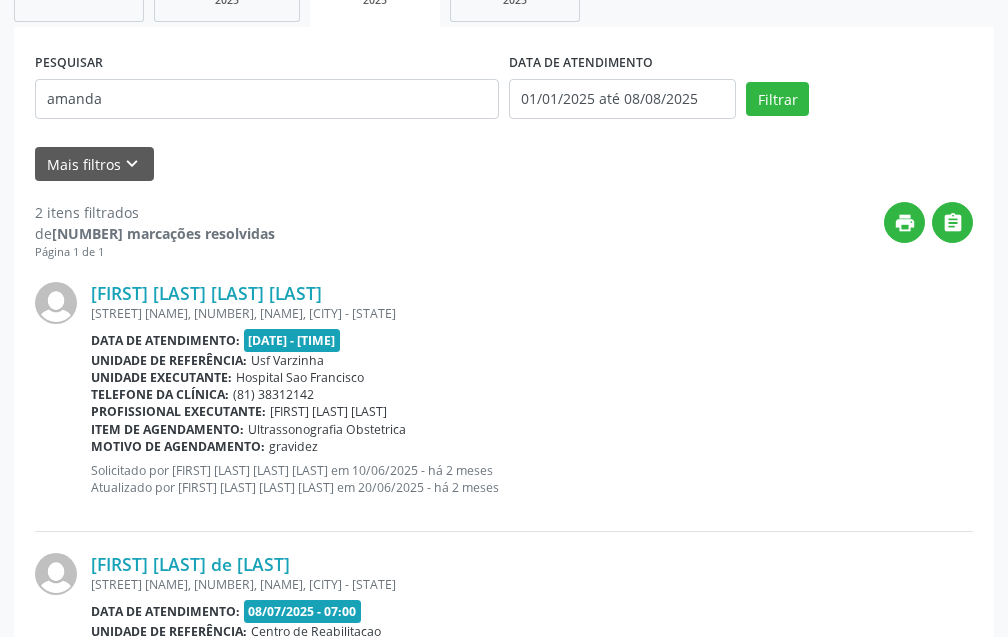 click on "print   " at bounding box center [624, 231] 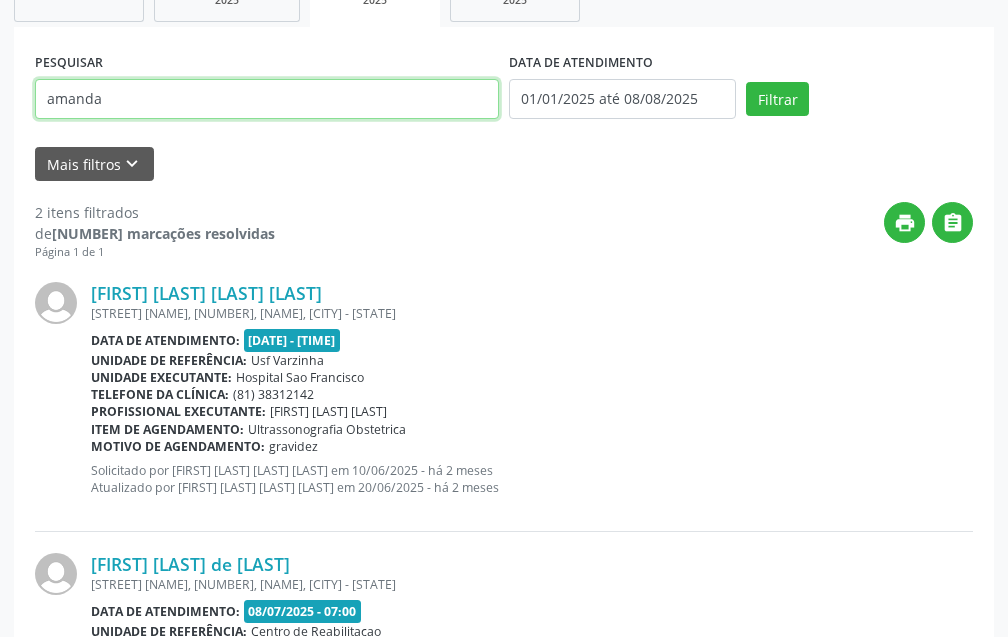 click on "amanda" at bounding box center (267, 99) 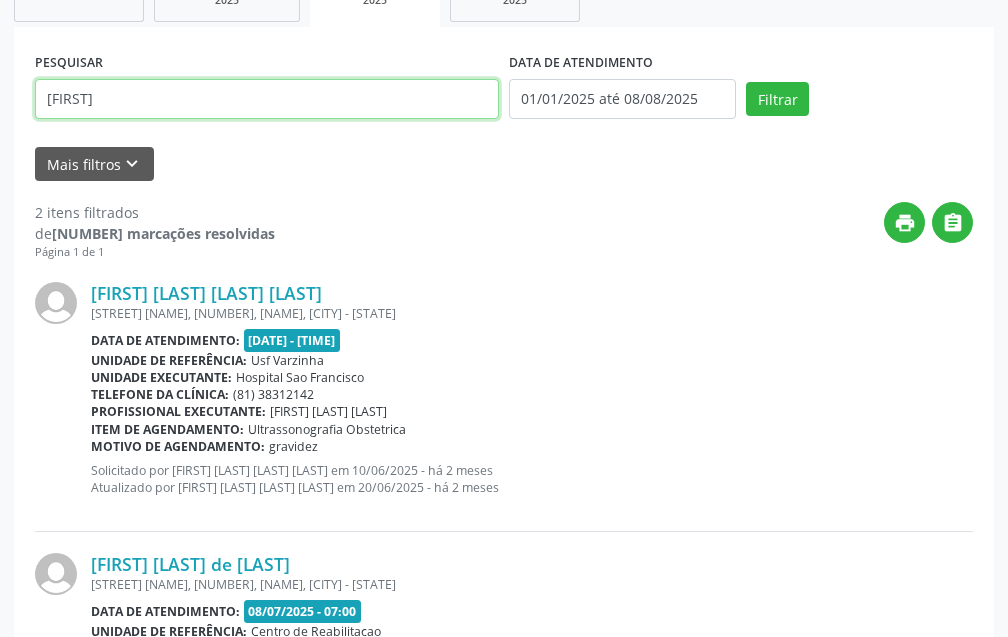 click on "[FIRST]" at bounding box center (267, 99) 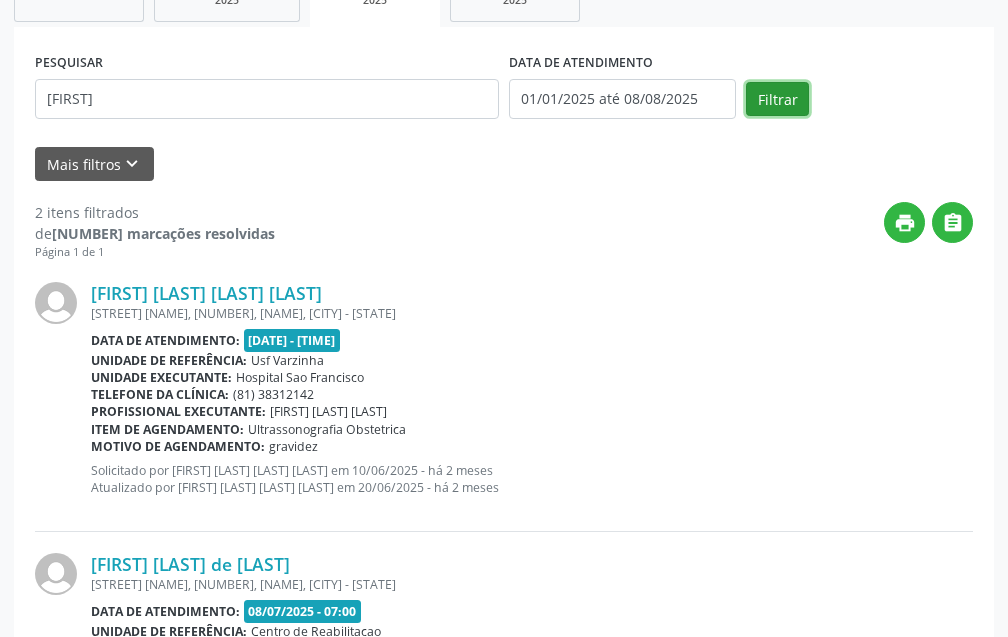 click on "Filtrar" at bounding box center (777, 99) 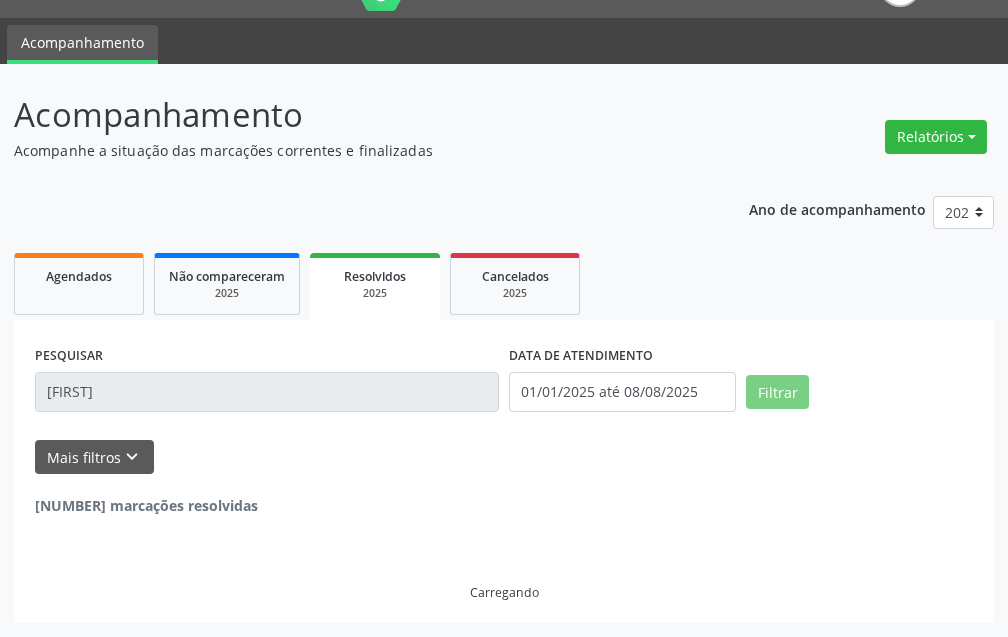 scroll, scrollTop: 268, scrollLeft: 0, axis: vertical 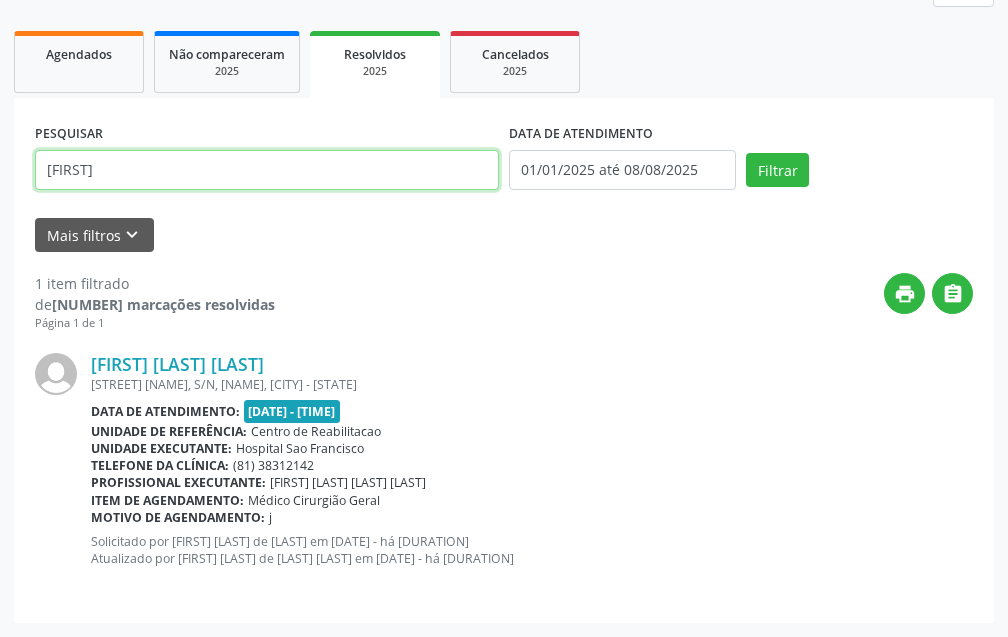 click on "[FIRST]" at bounding box center [267, 170] 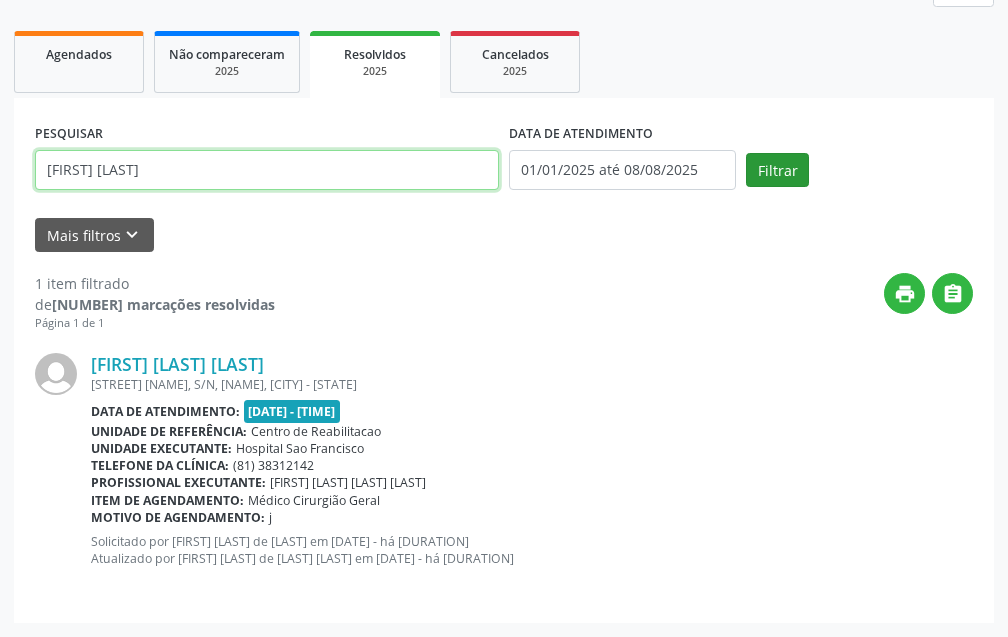 type on "[FIRST] [LAST]" 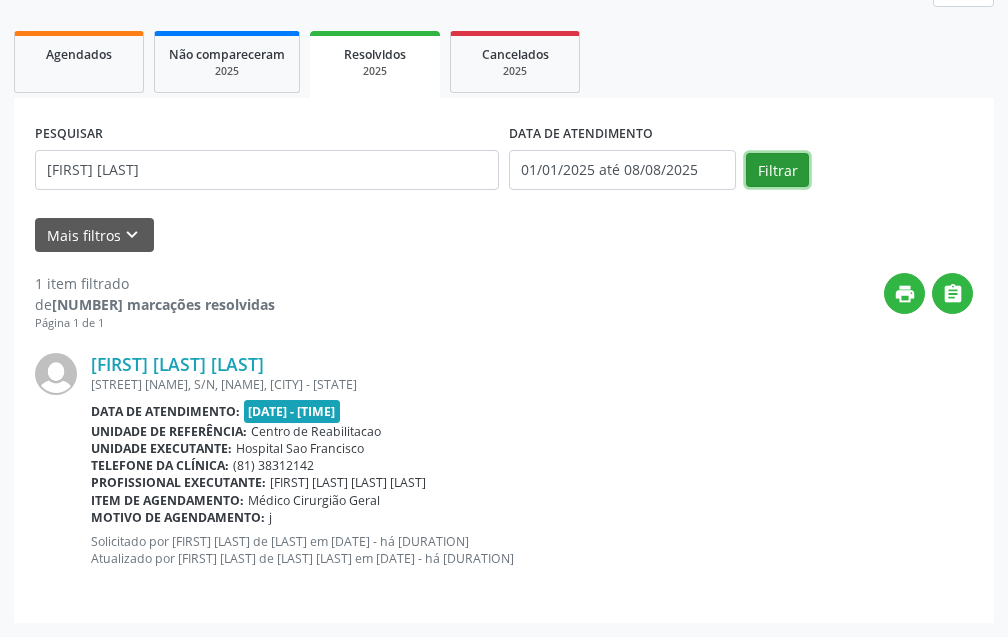 click on "Filtrar" at bounding box center [777, 170] 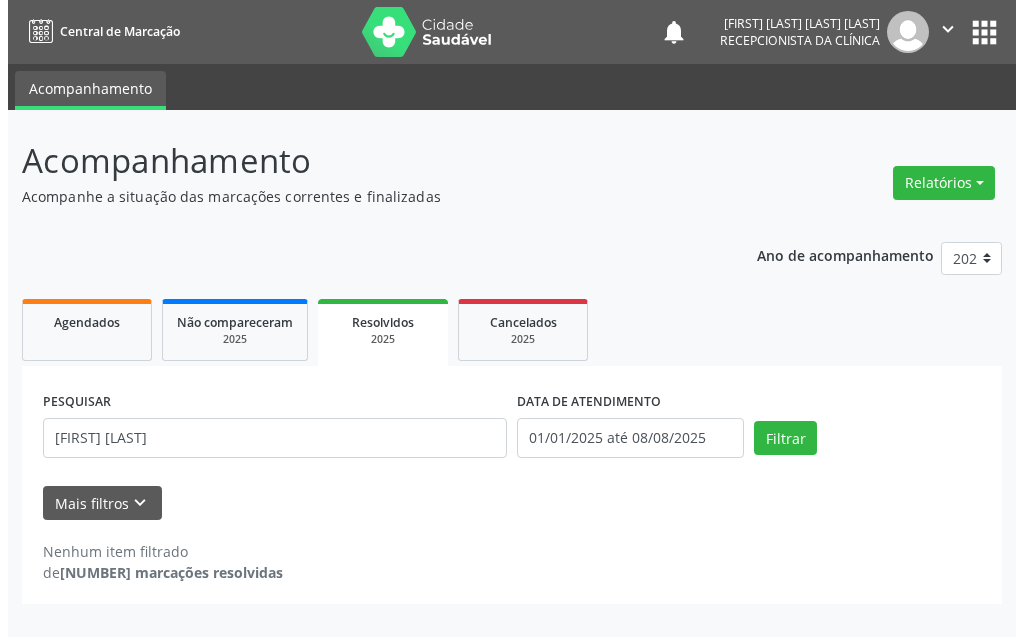 scroll, scrollTop: 0, scrollLeft: 0, axis: both 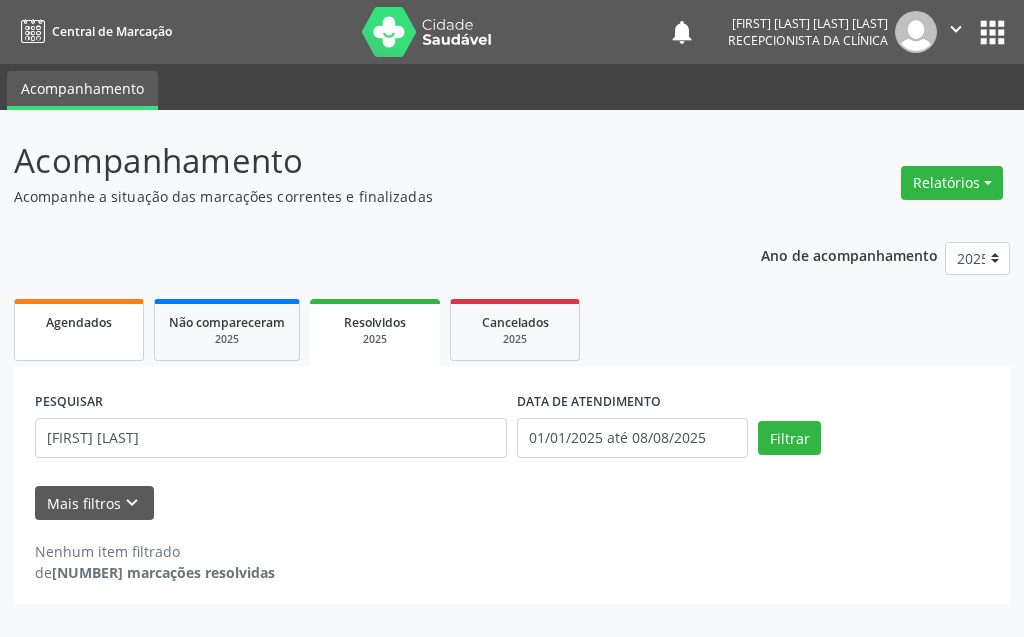 click on "Agendados" at bounding box center (79, 330) 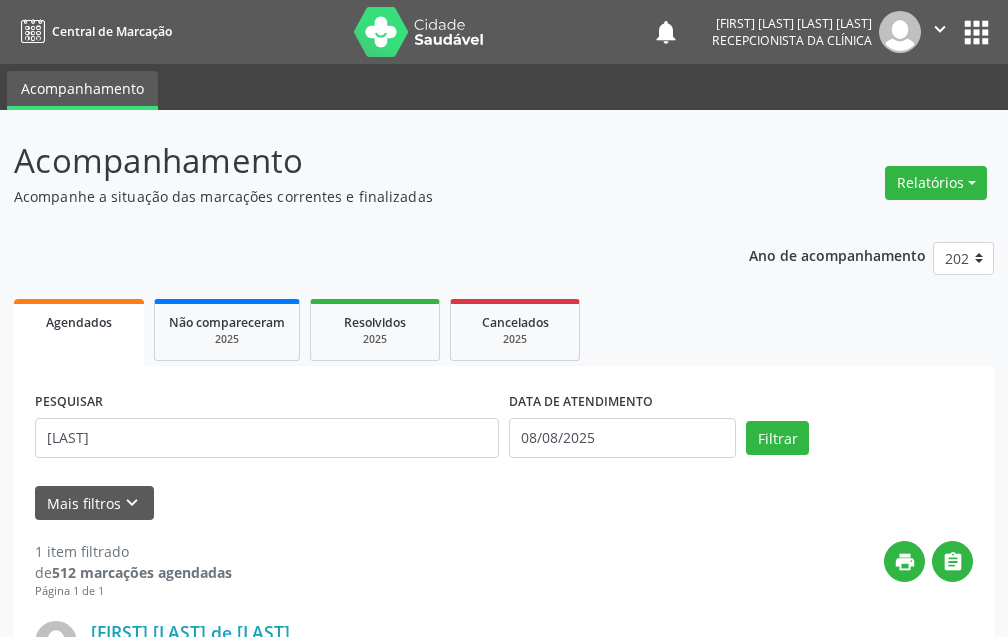 click on "Agendados" at bounding box center [79, 322] 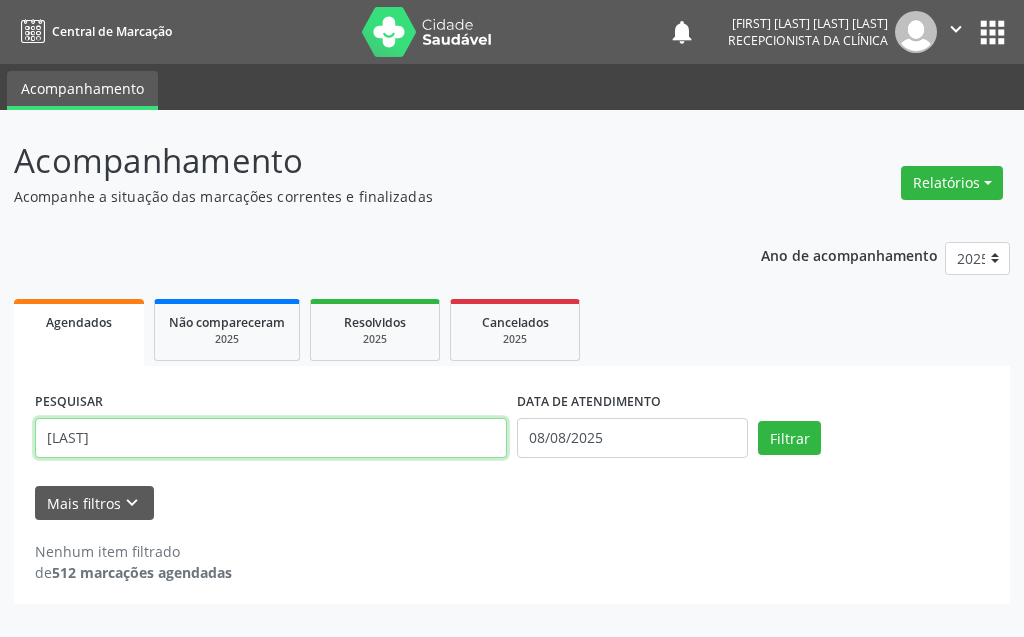 drag, startPoint x: 114, startPoint y: 425, endPoint x: 0, endPoint y: 512, distance: 143.40501 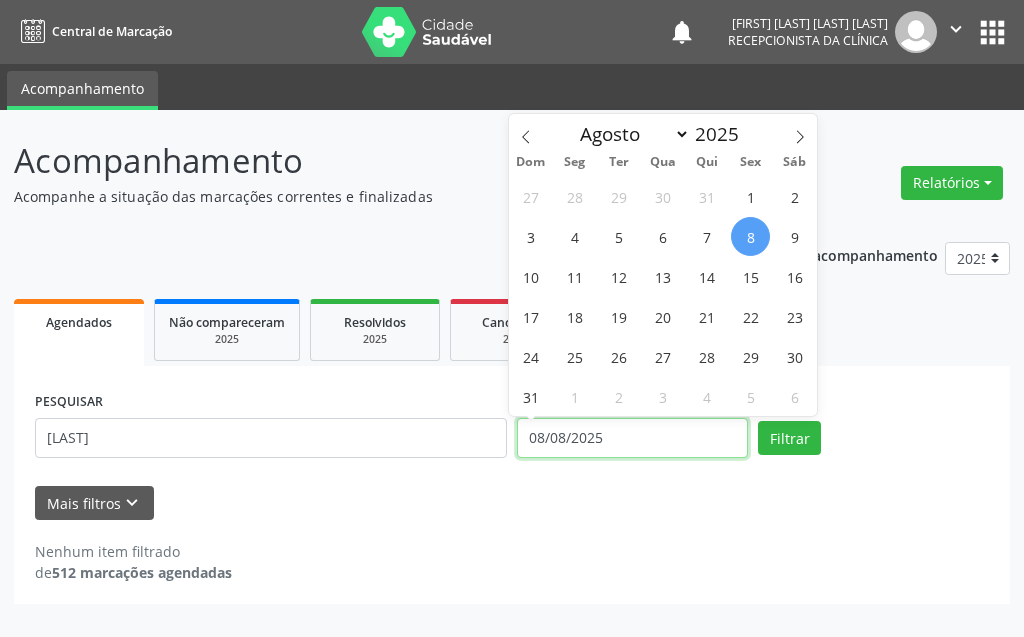 click on "08/08/2025" at bounding box center [632, 438] 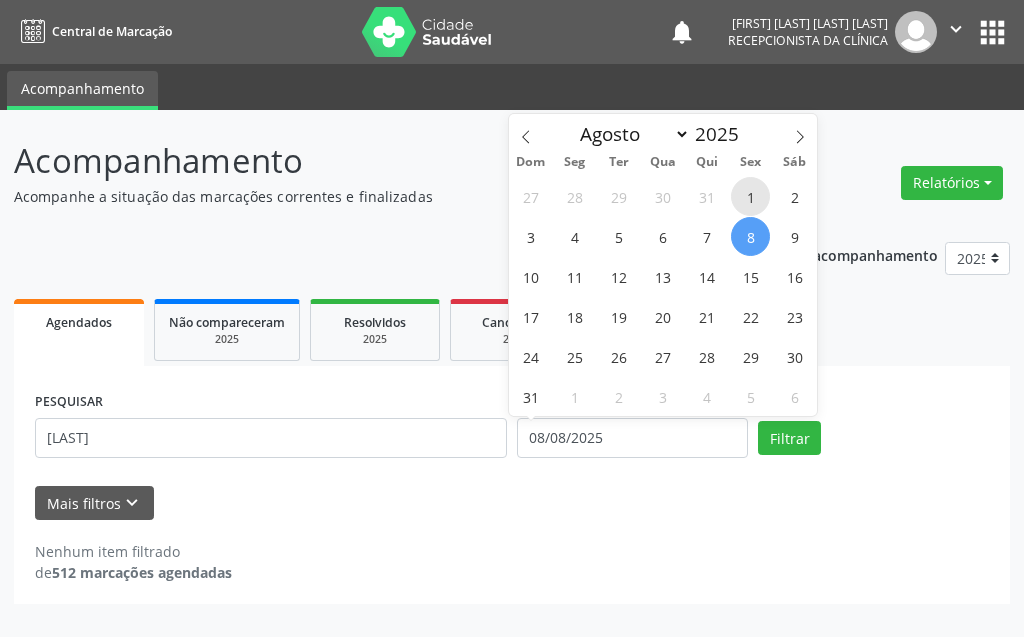 click on "1" at bounding box center (750, 196) 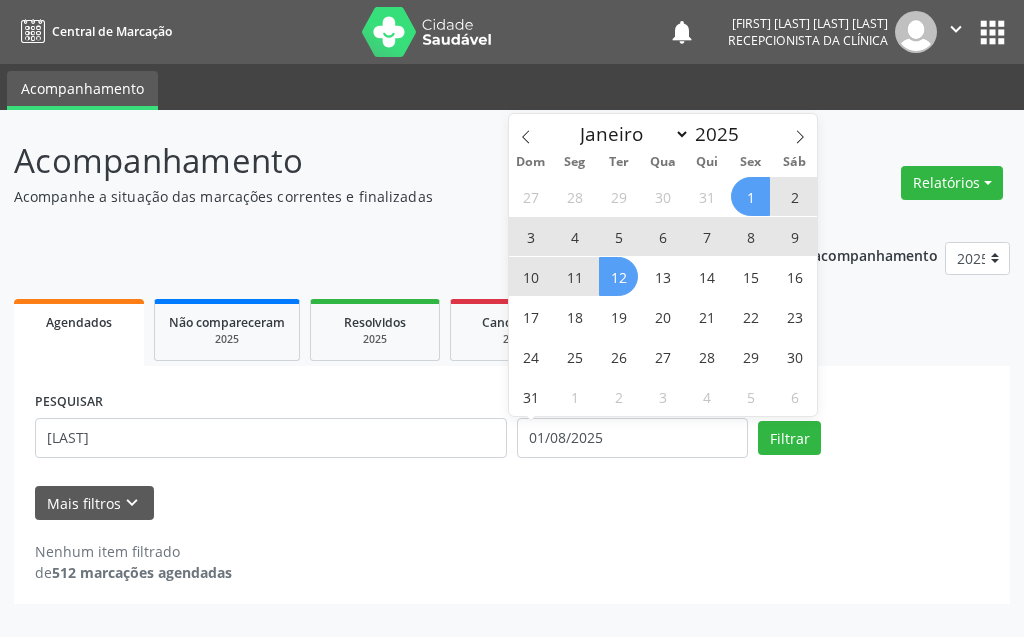 click on "12" at bounding box center (618, 276) 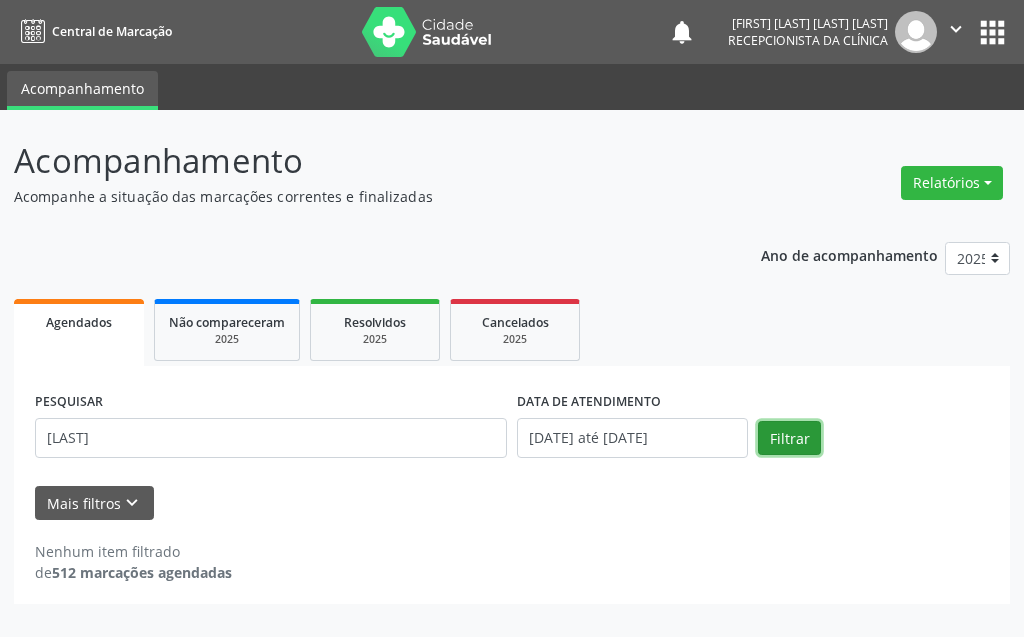 click on "Filtrar" at bounding box center [789, 438] 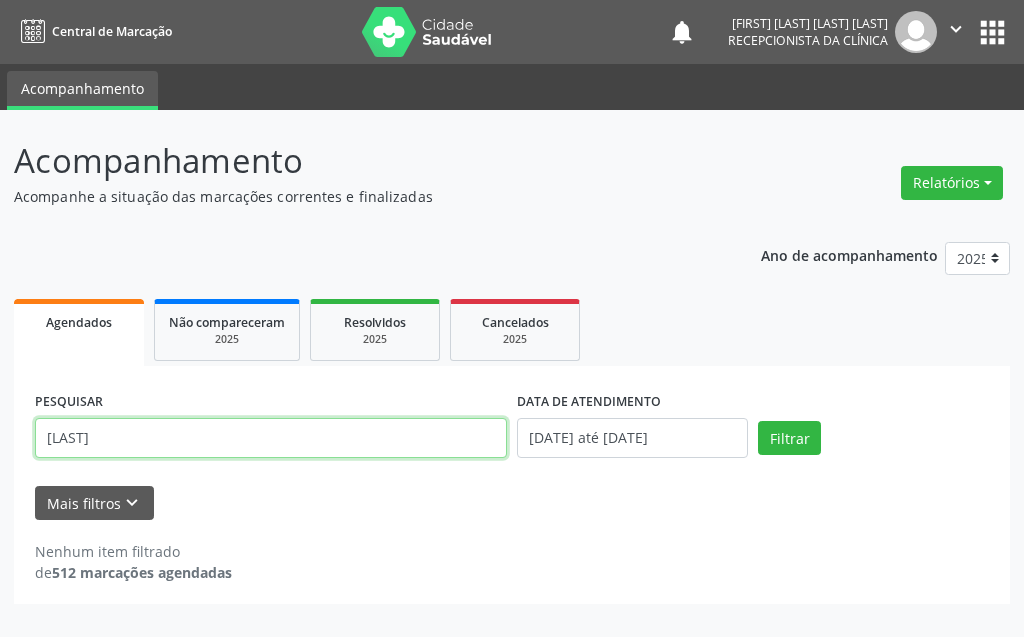drag, startPoint x: 120, startPoint y: 429, endPoint x: 3, endPoint y: 469, distance: 123.6487 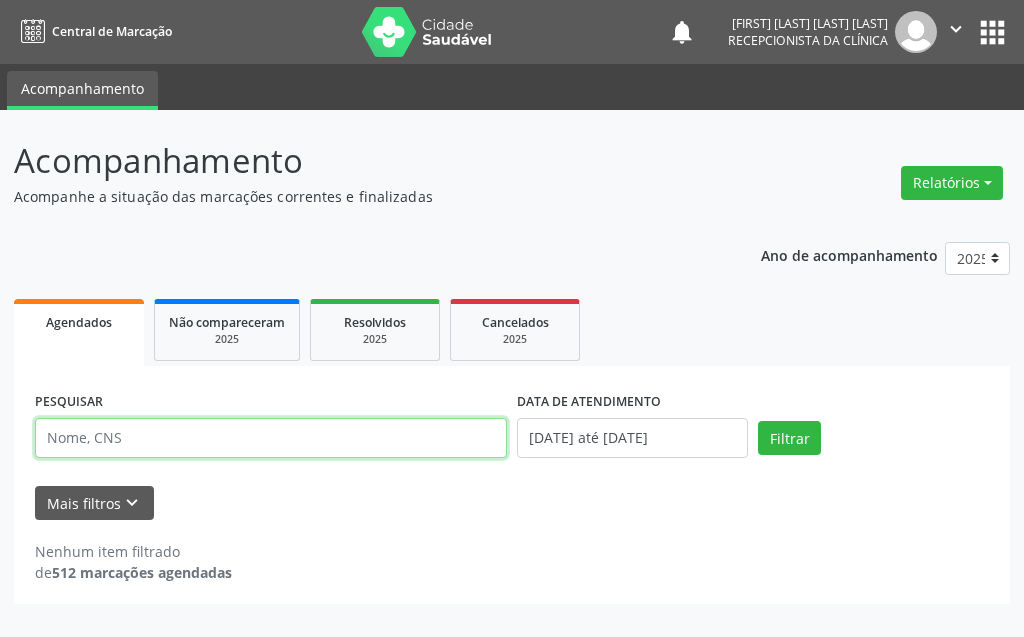 click at bounding box center [271, 438] 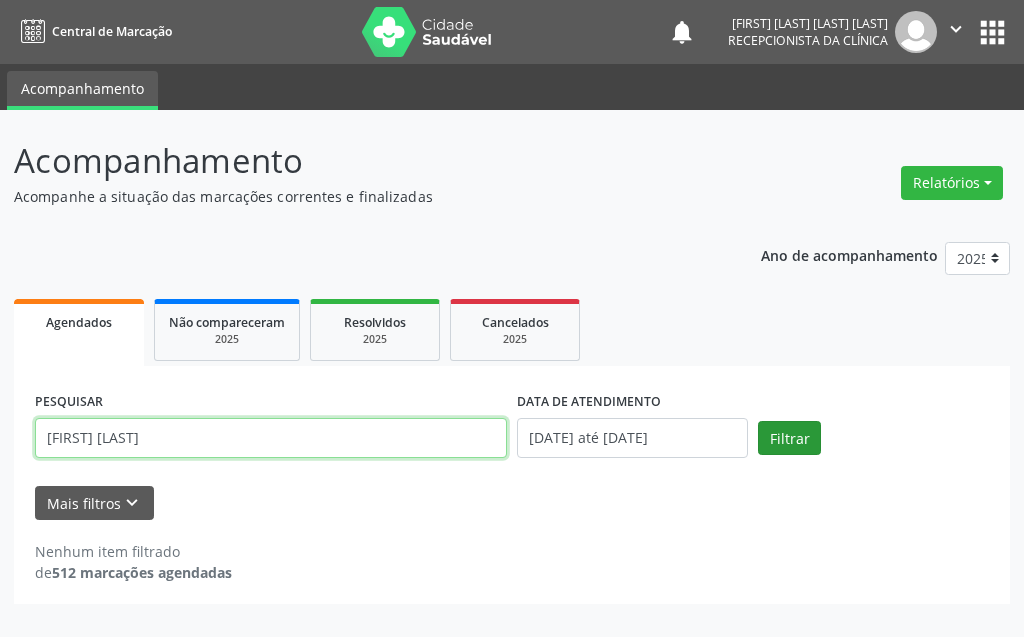type on "[FIRST] [LAST]" 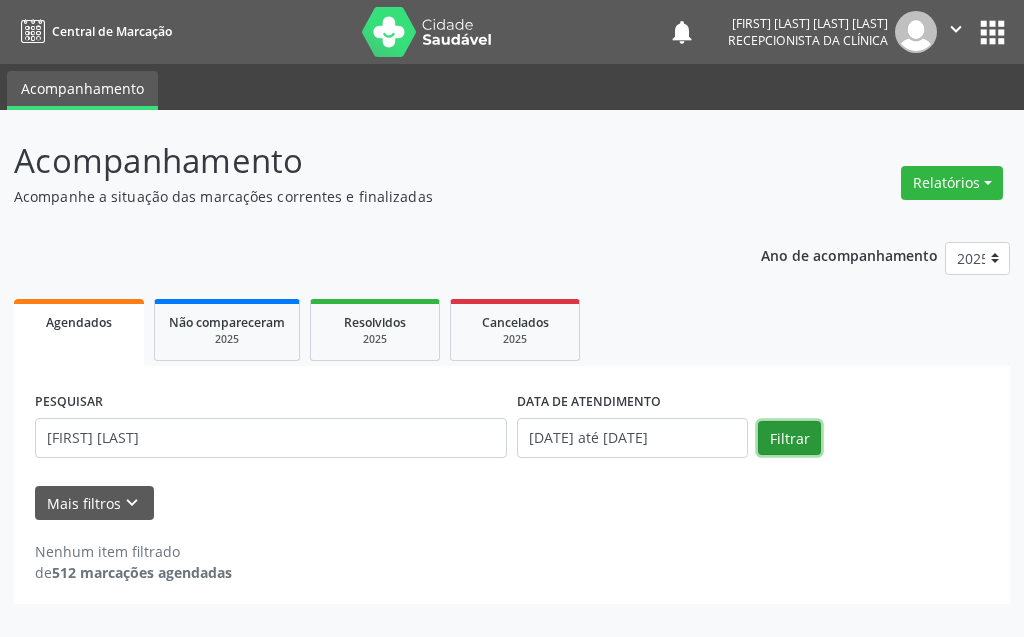 click on "Filtrar" at bounding box center [789, 438] 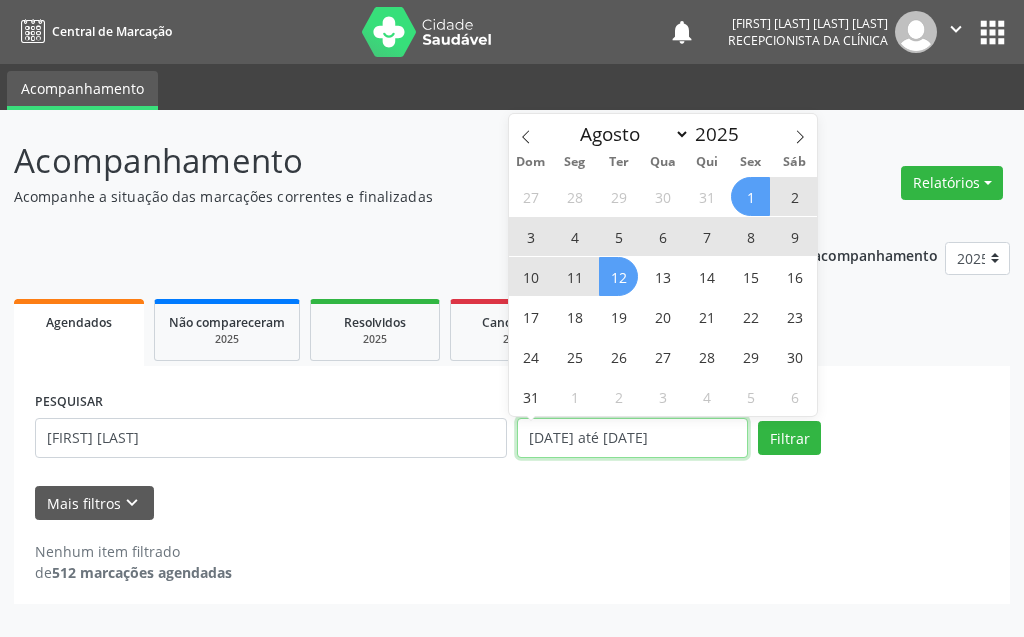 click on "[DATE] até [DATE]" at bounding box center (632, 438) 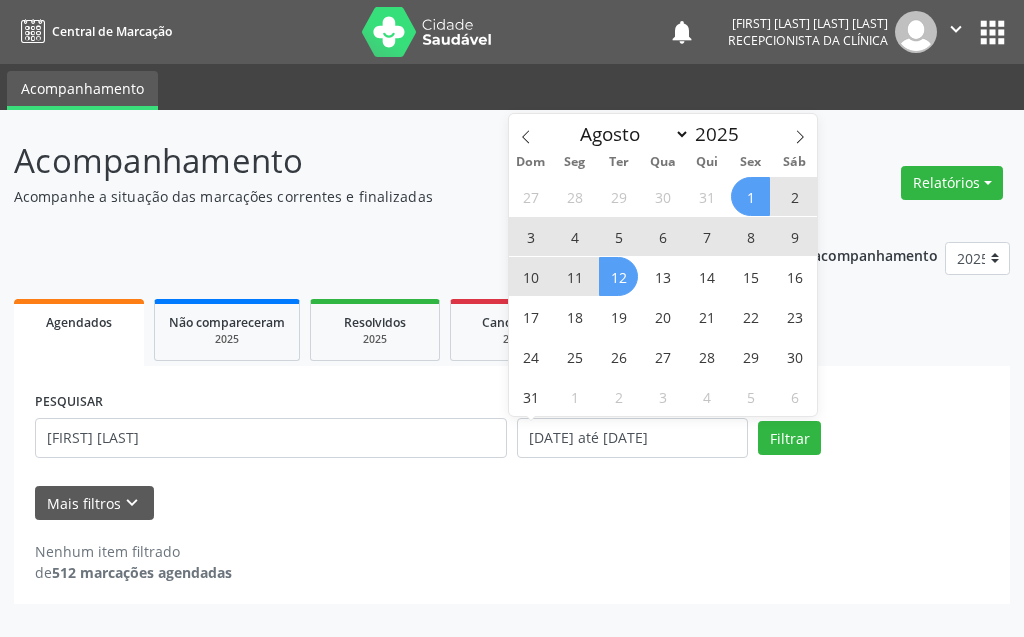 click on "1" at bounding box center (750, 196) 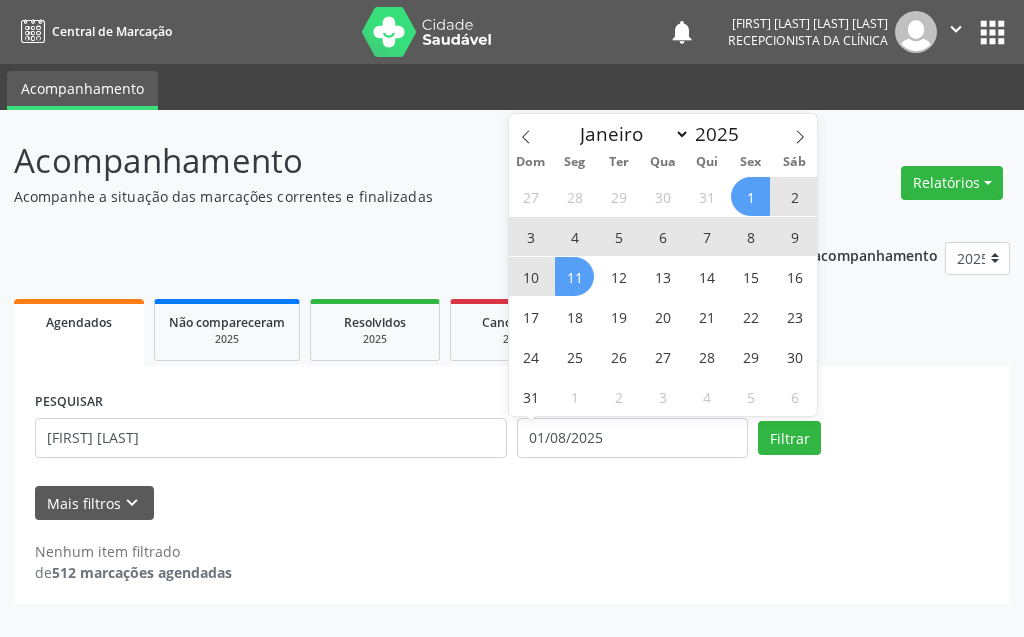 click on "27 28 29 30 31 1 2 3 4 5 6 7 8 9 10 11 12 13 14 15 16 17 18 19 20 21 22 23 24 25 26 27 28 29 30 31 1 2 3 4 5 6" at bounding box center [663, 296] 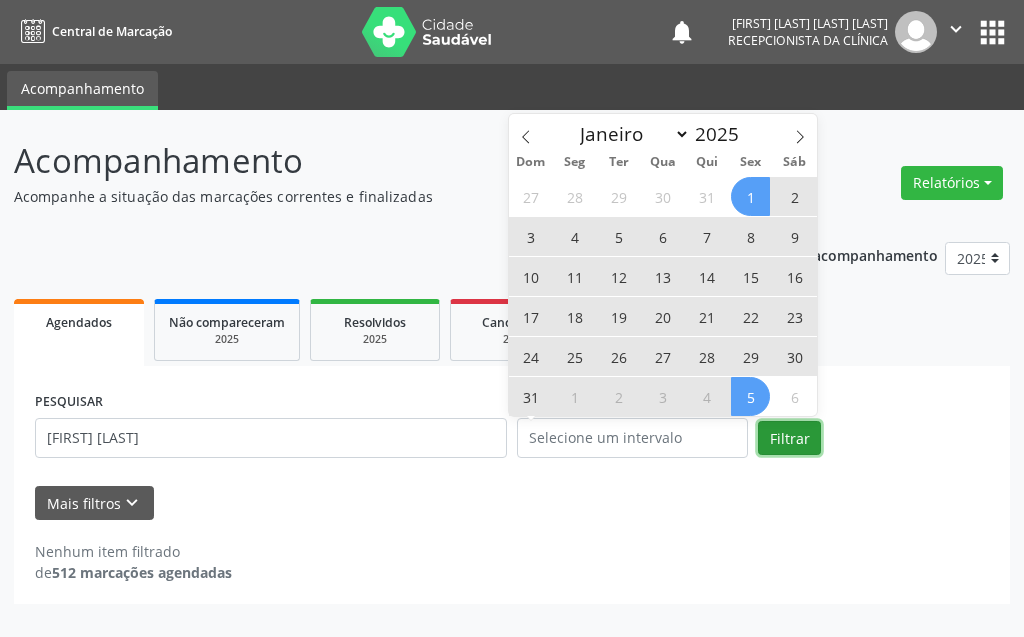 click on "Filtrar" at bounding box center (789, 438) 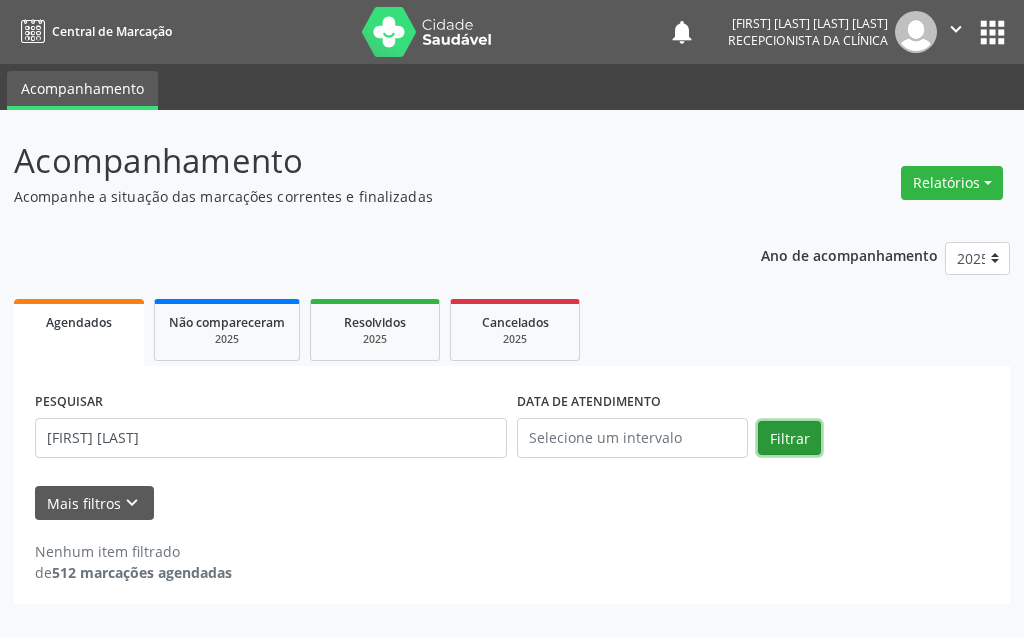 click on "Filtrar" at bounding box center (789, 438) 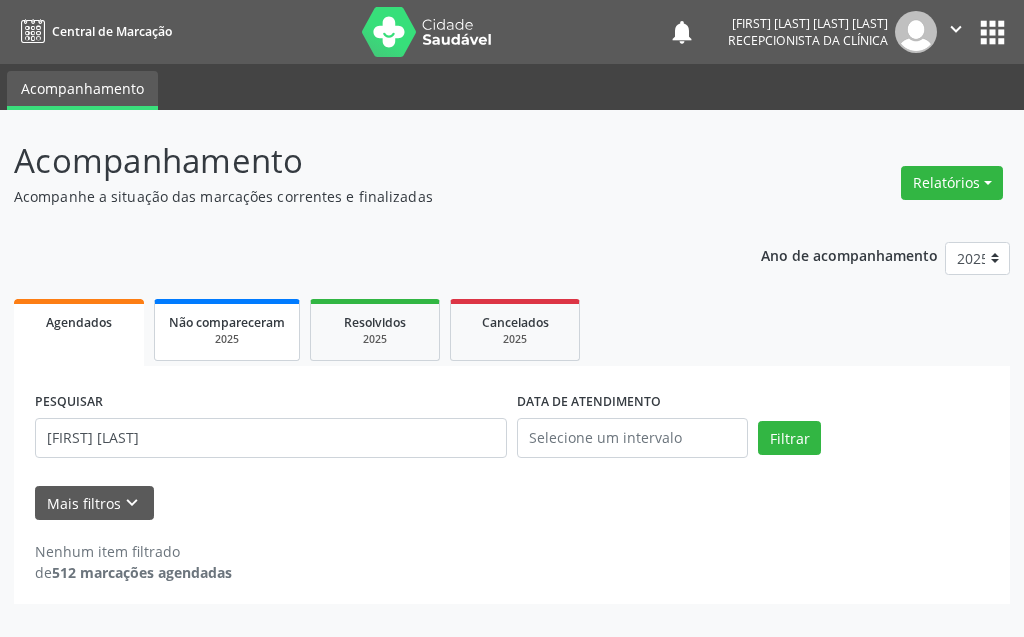 click on "Não compareceram" at bounding box center [227, 322] 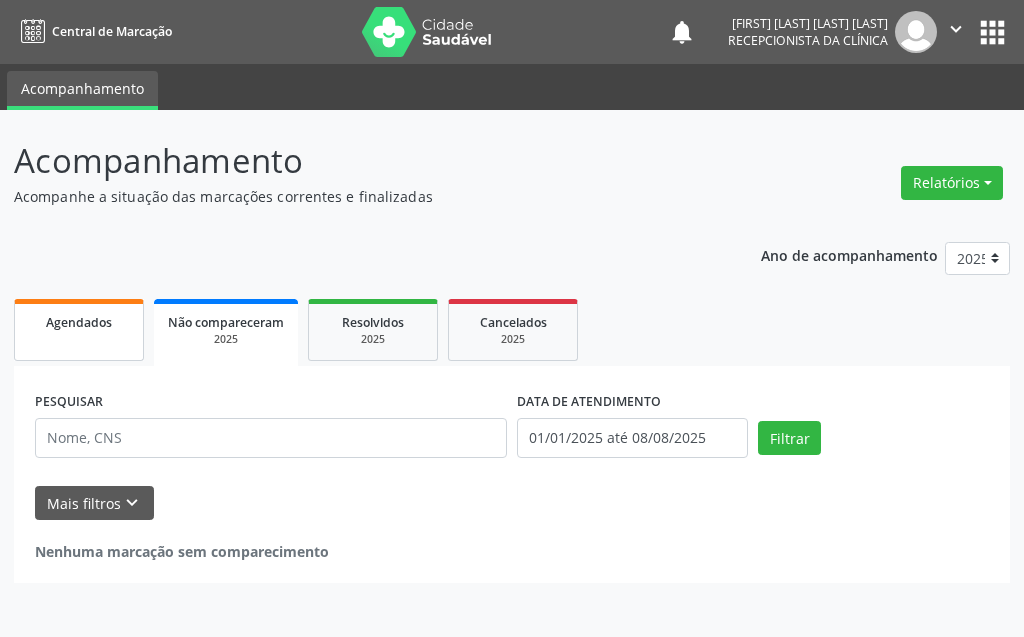 click on "Agendados" at bounding box center (79, 321) 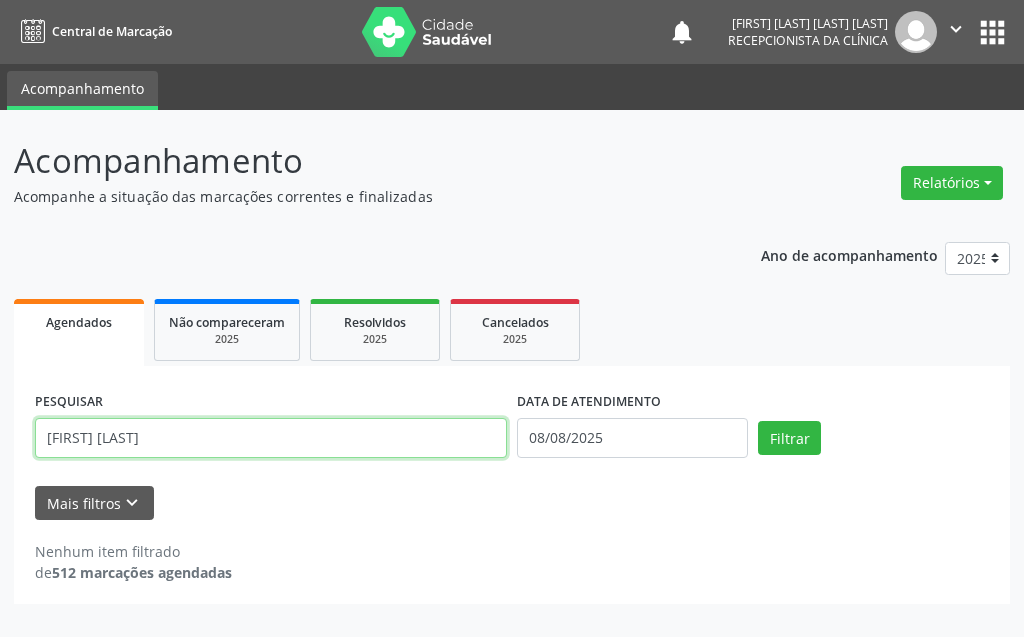 drag, startPoint x: 241, startPoint y: 454, endPoint x: 0, endPoint y: 501, distance: 245.54022 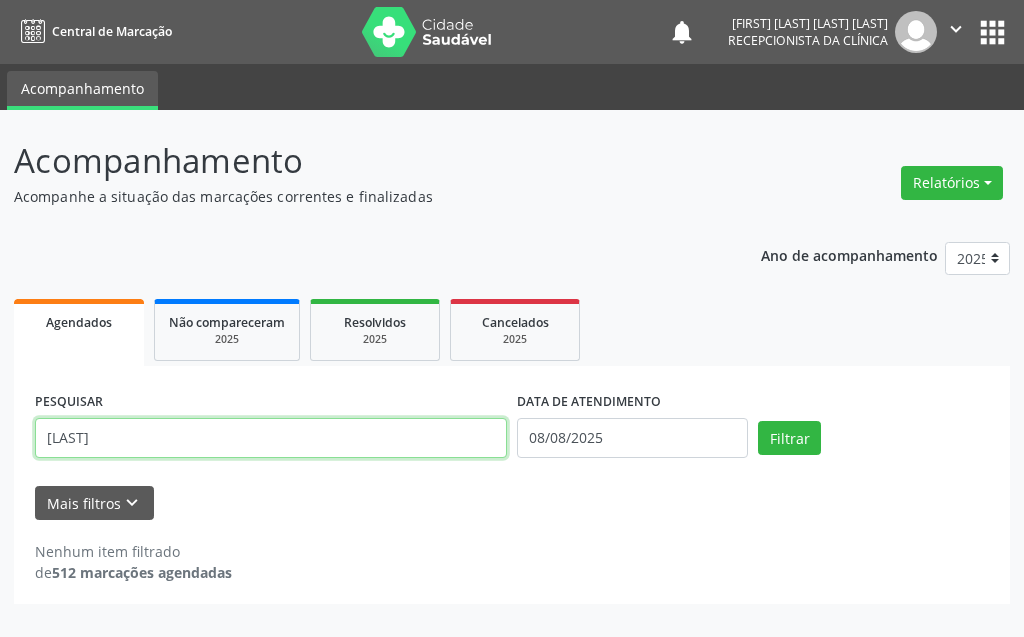 click on "[LAST]" at bounding box center (271, 438) 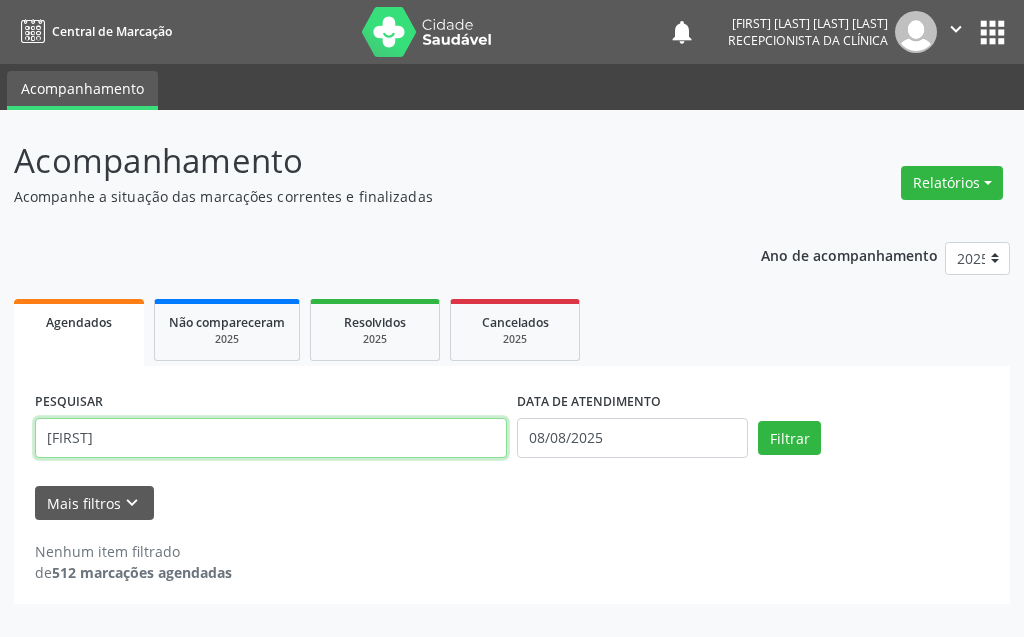 click on "[FIRST]" at bounding box center [271, 438] 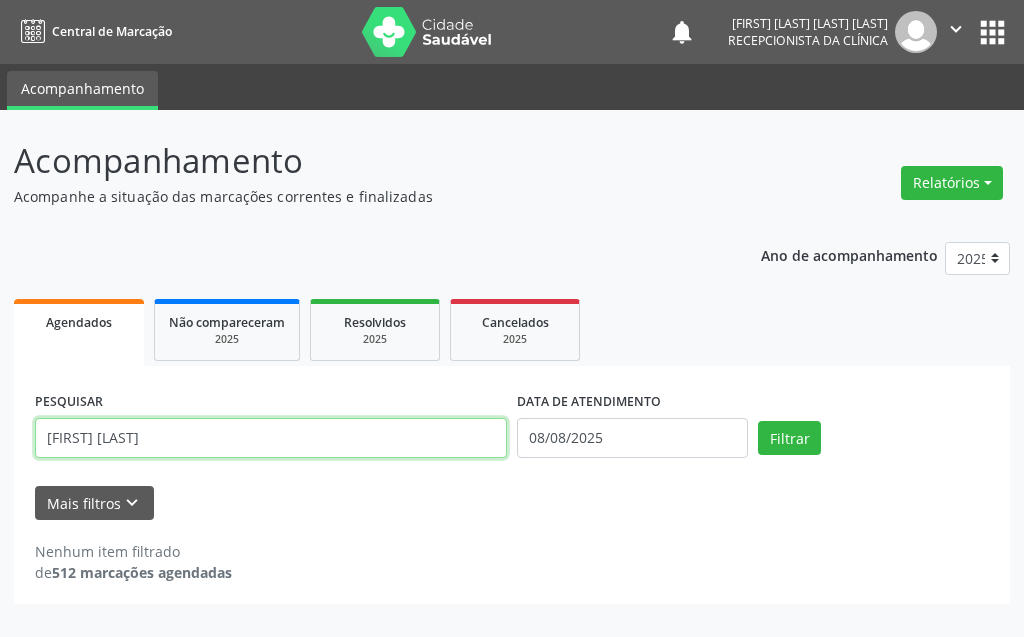click on "[FIRST] [LAST]" at bounding box center [271, 438] 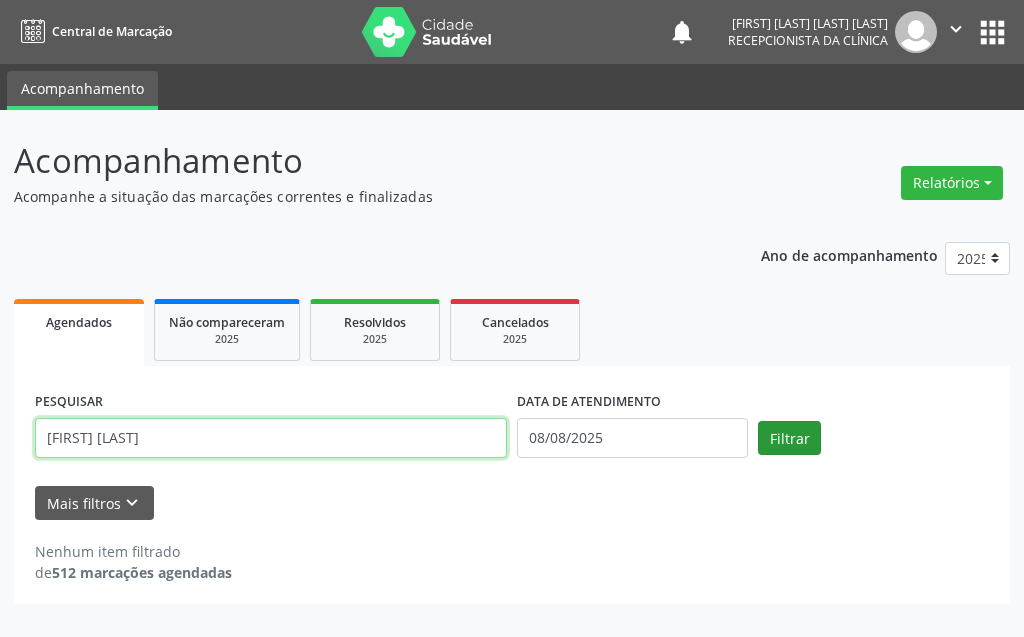 type on "[FIRST] [LAST]" 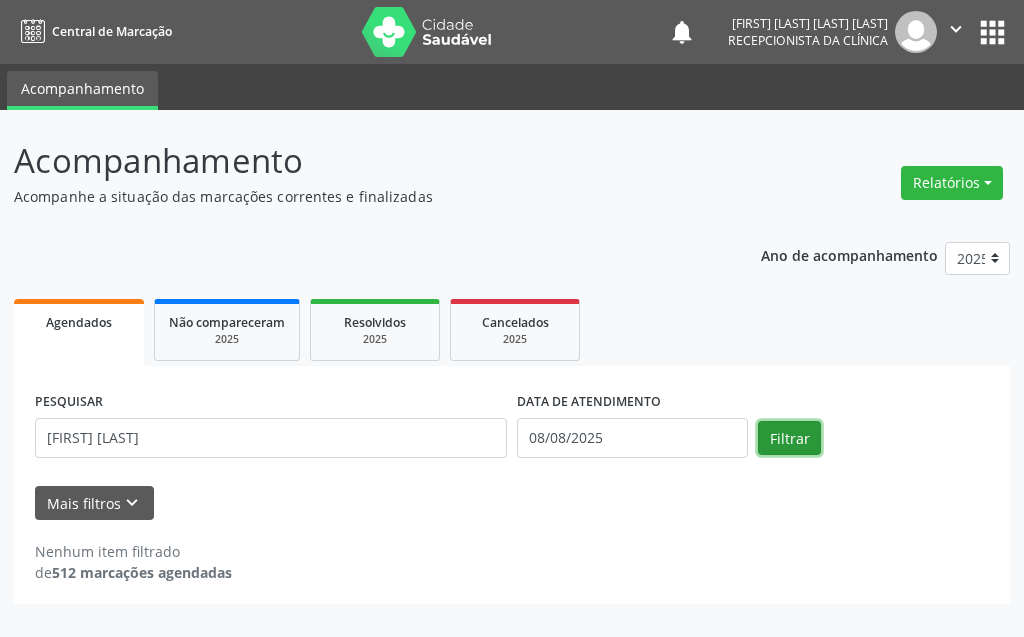 click on "Filtrar" at bounding box center [789, 438] 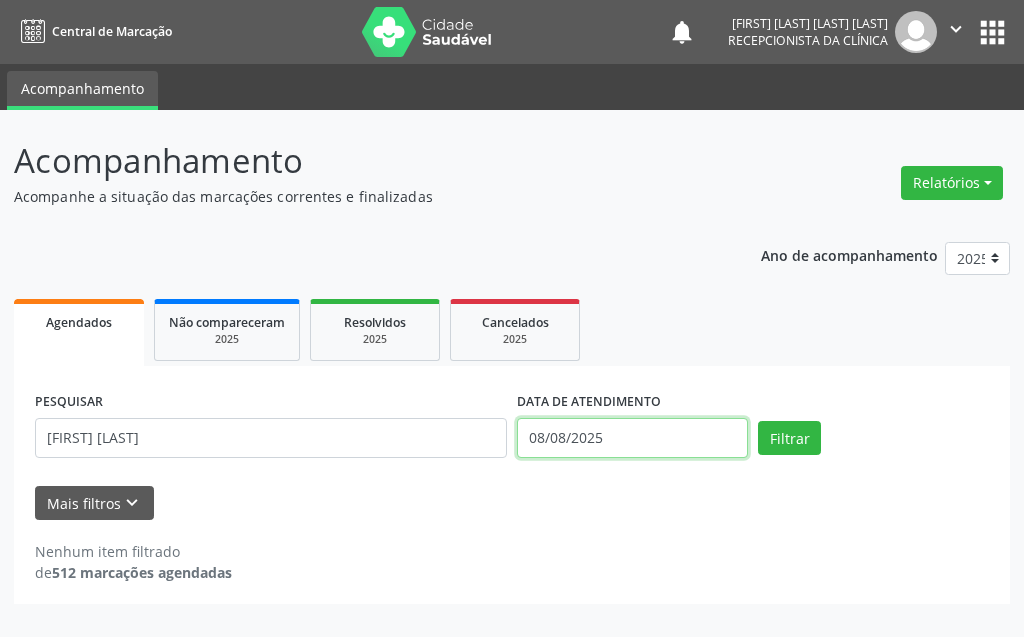 click on "08/08/2025" at bounding box center [632, 438] 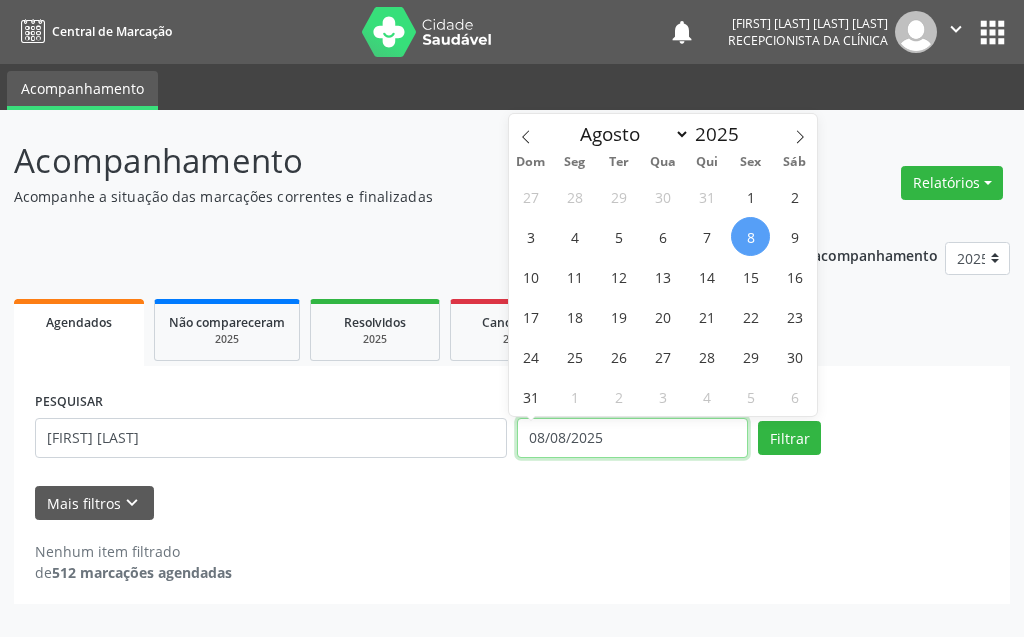 click on "08/08/2025" at bounding box center [632, 438] 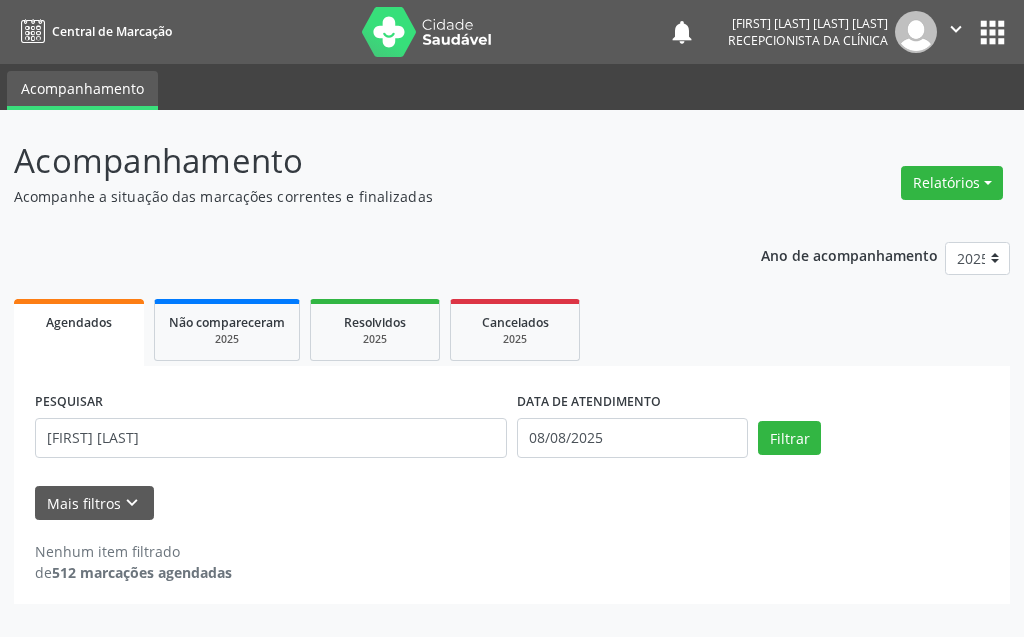 click on "Mais filtros
keyboard_arrow_down" at bounding box center [512, 503] 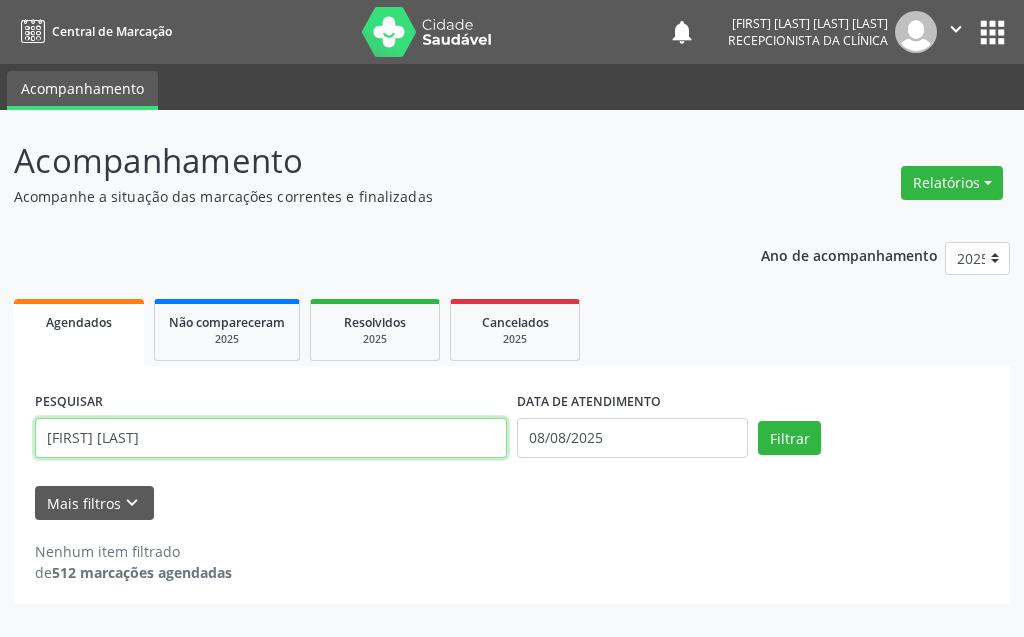 drag, startPoint x: 209, startPoint y: 448, endPoint x: 0, endPoint y: 498, distance: 214.89764 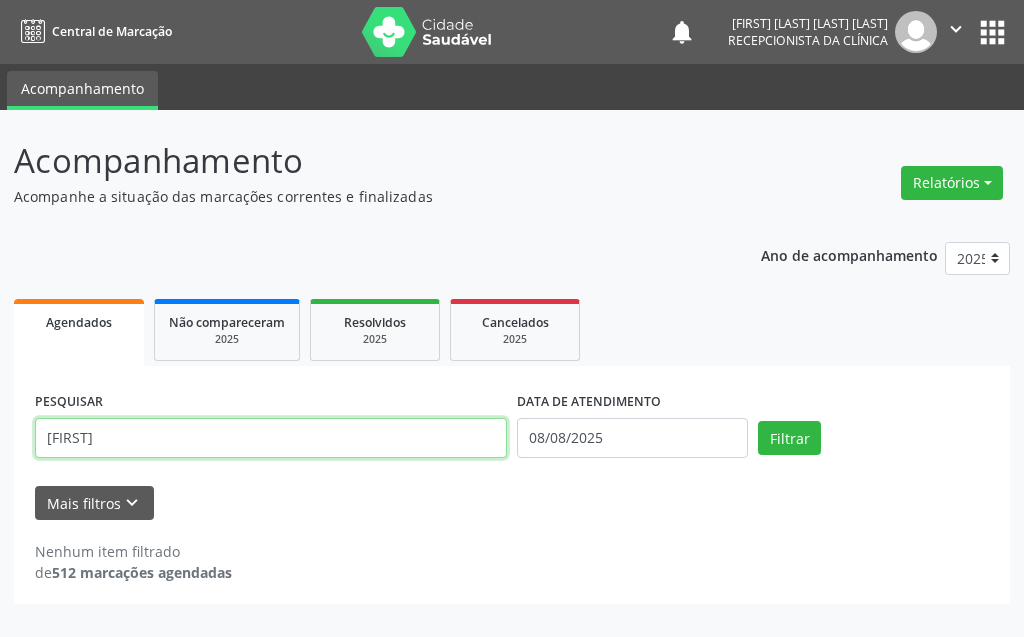 type on "[FIRST]" 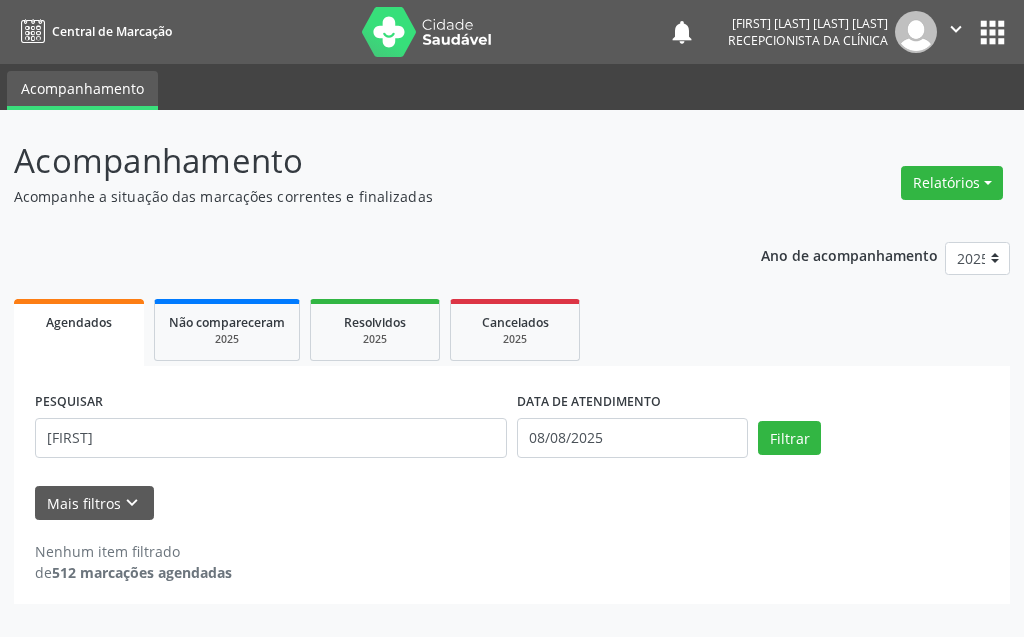 click on "PESQUISAR
[LAST]
DATA DE ATENDIMENTO
08/08/2025
Filtrar" at bounding box center [512, 429] 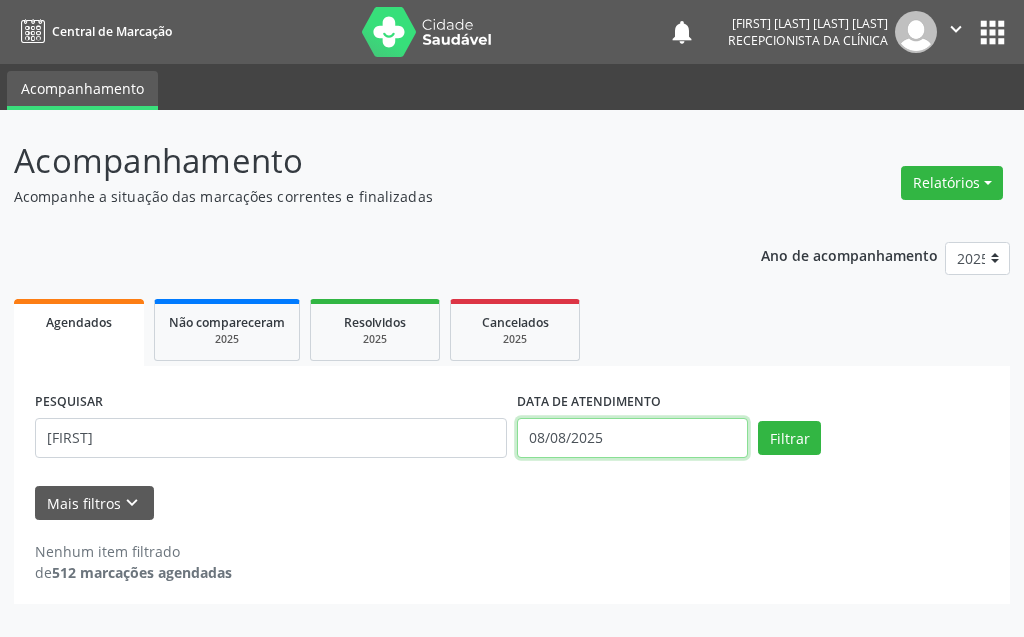click on "08/08/2025" at bounding box center (632, 438) 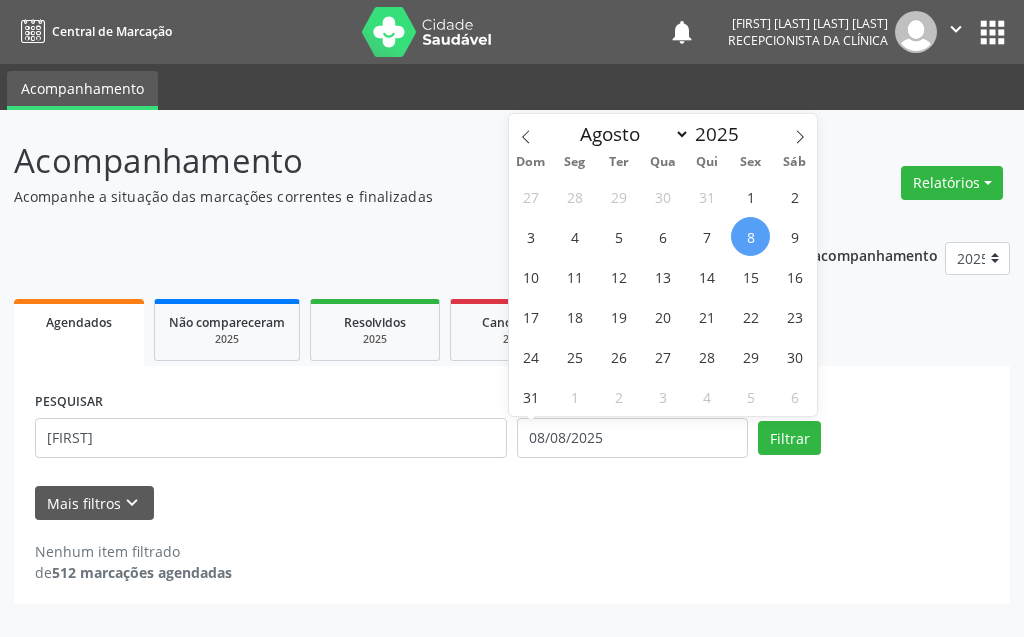click on "8" at bounding box center [750, 236] 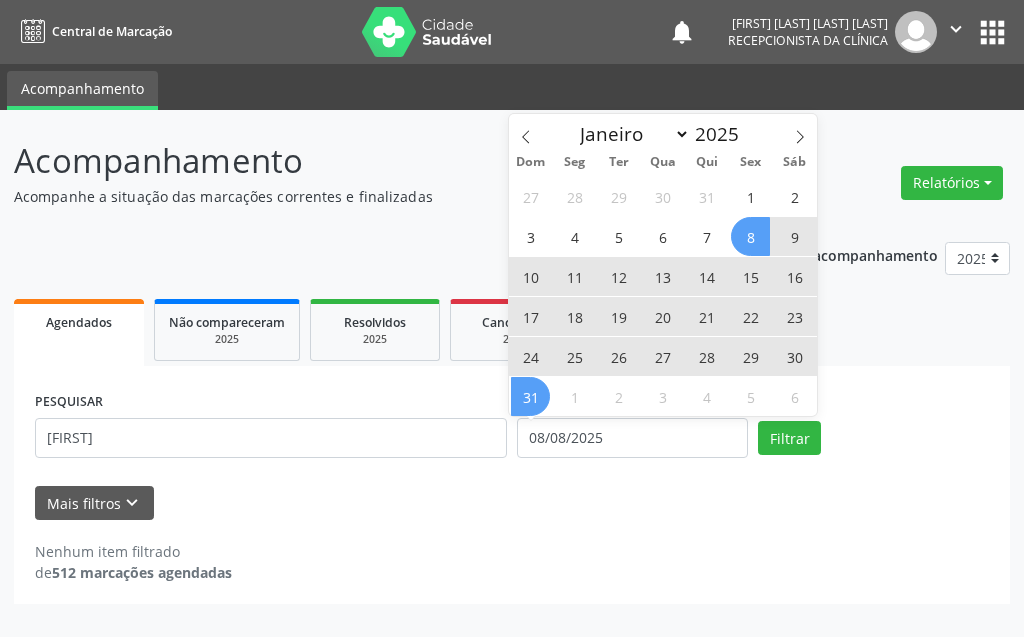 click on "31" at bounding box center (530, 396) 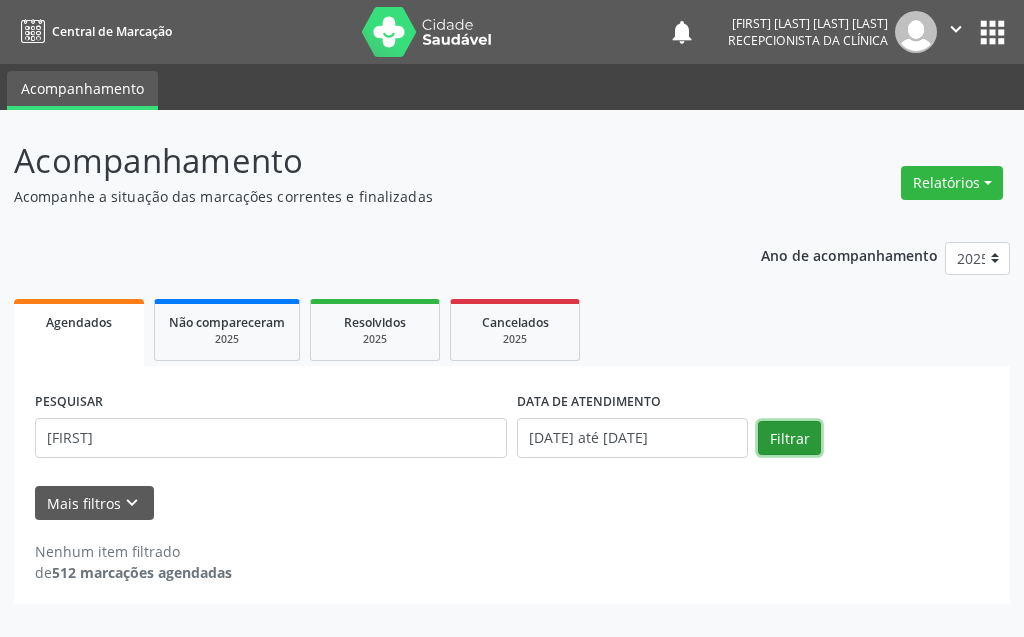 click on "Filtrar" at bounding box center (789, 438) 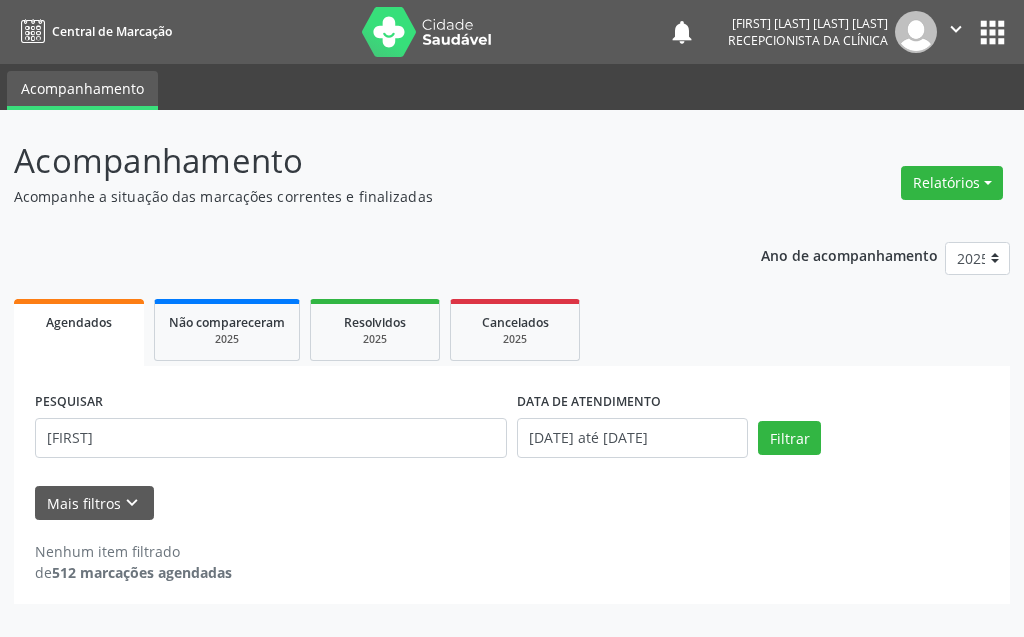 click on "Nenhum item filtrado
de
[NUMBER] marcações agendadas" at bounding box center [512, 562] 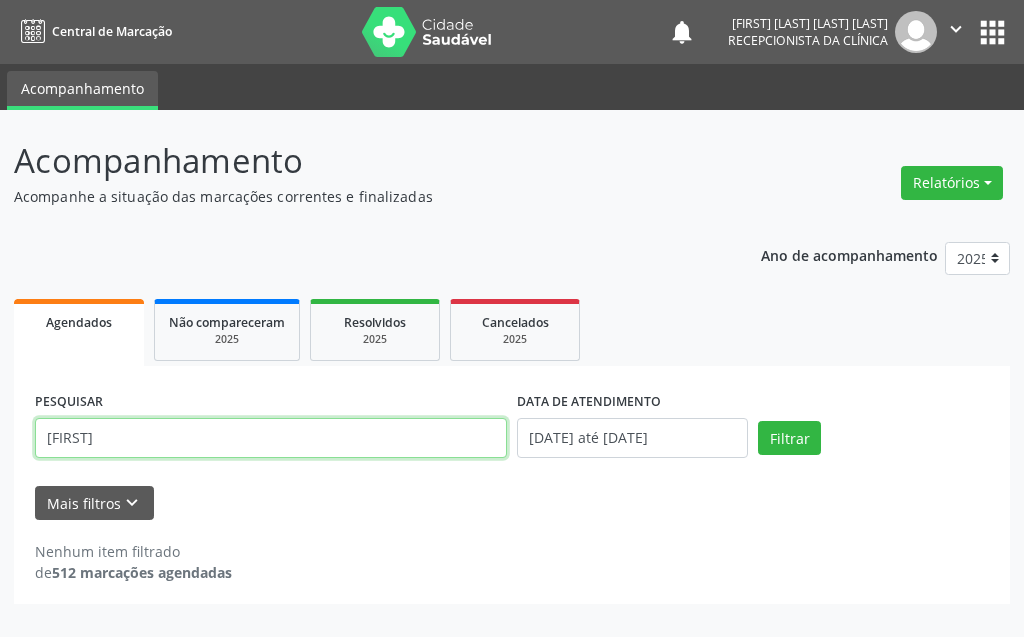 click on "[FIRST]" at bounding box center [271, 438] 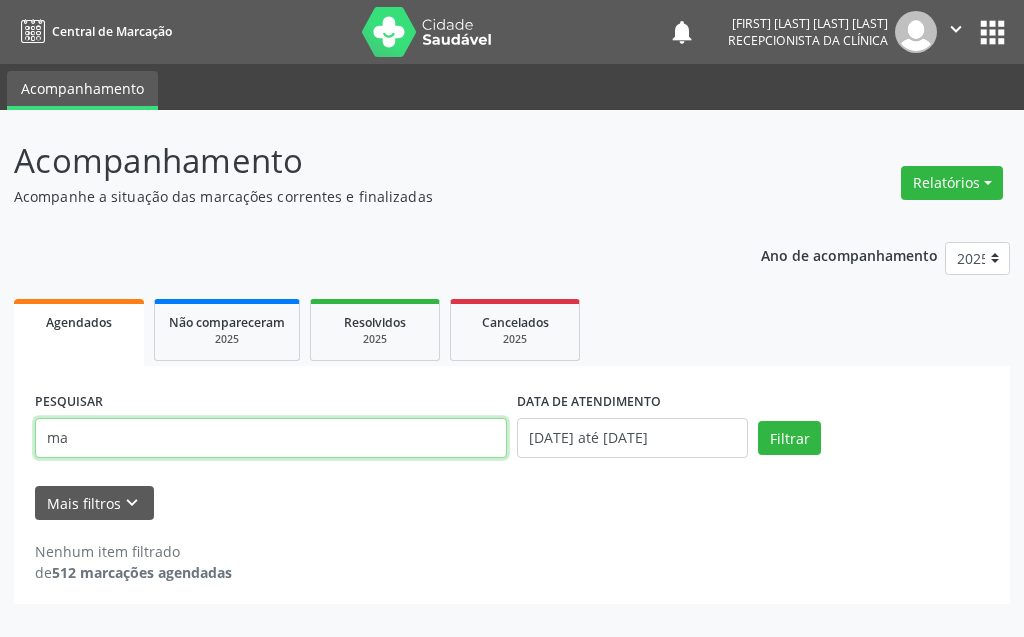 type on "m" 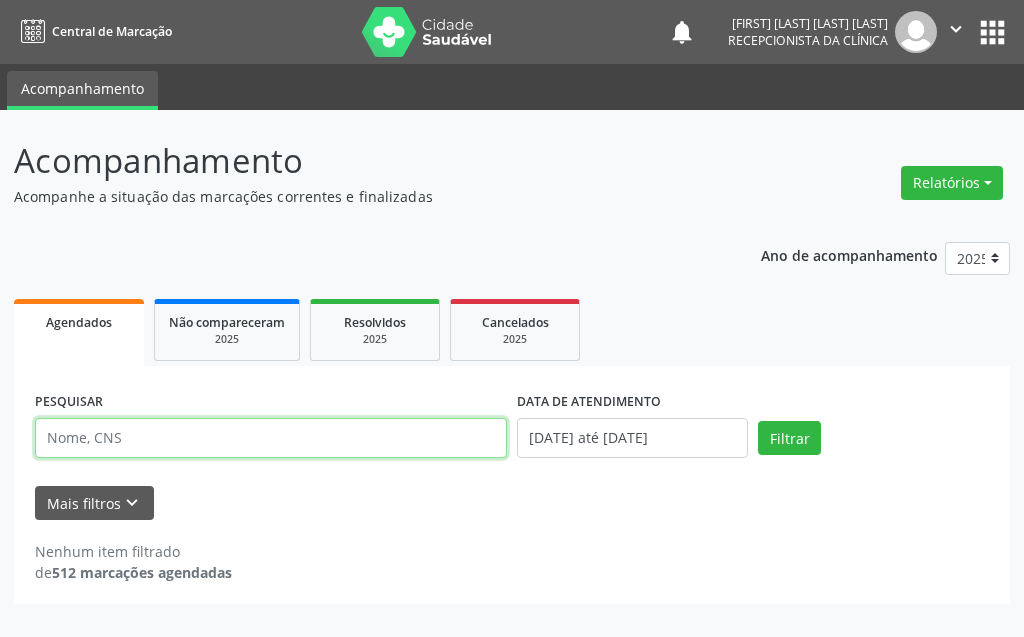 click at bounding box center [271, 438] 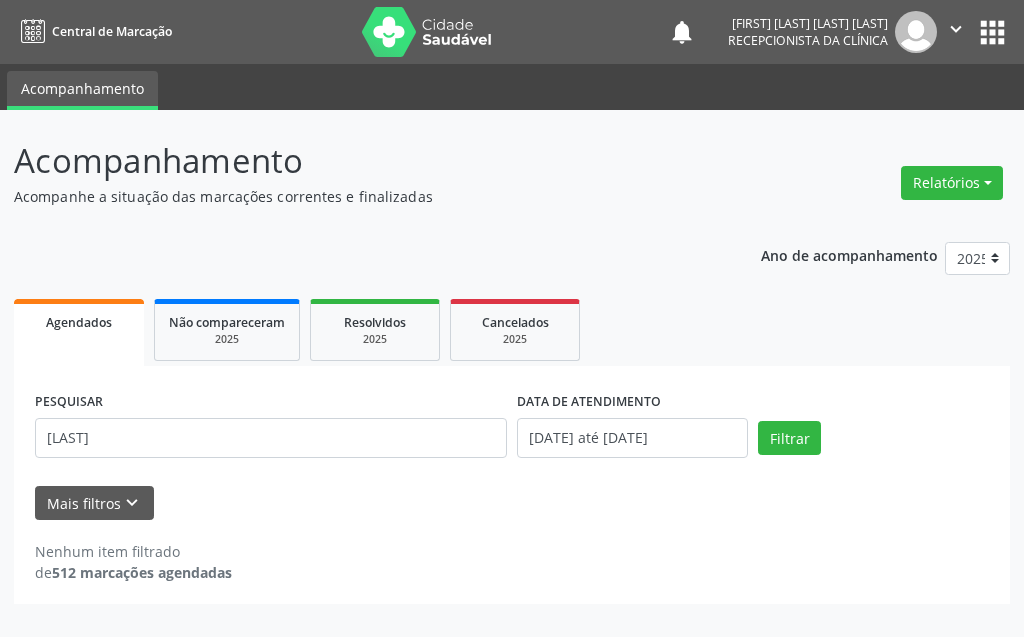 click on "Filtrar" at bounding box center [873, 438] 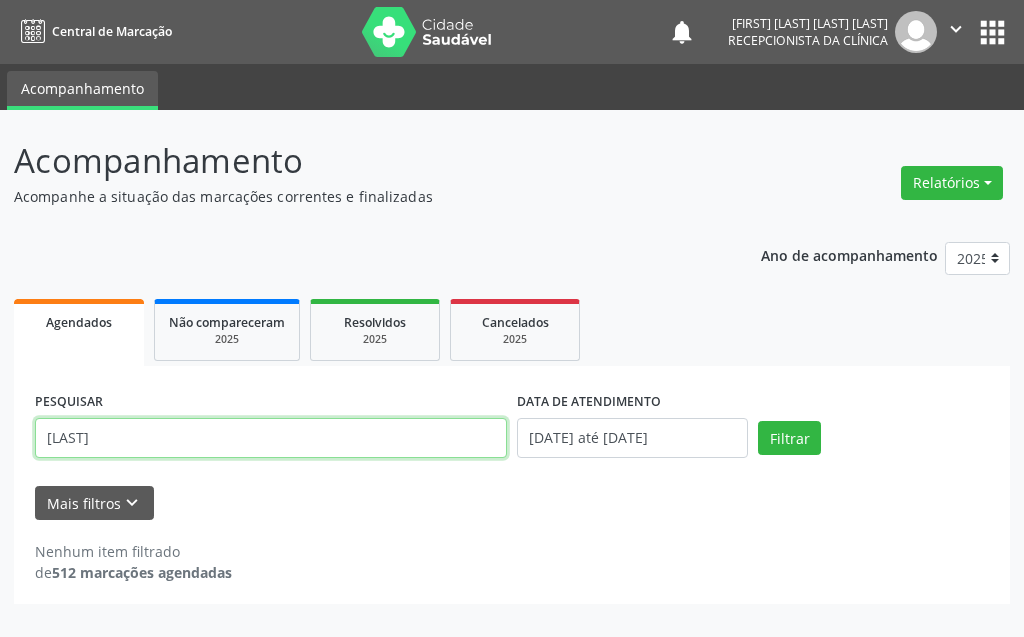click on "[LAST]" at bounding box center [271, 438] 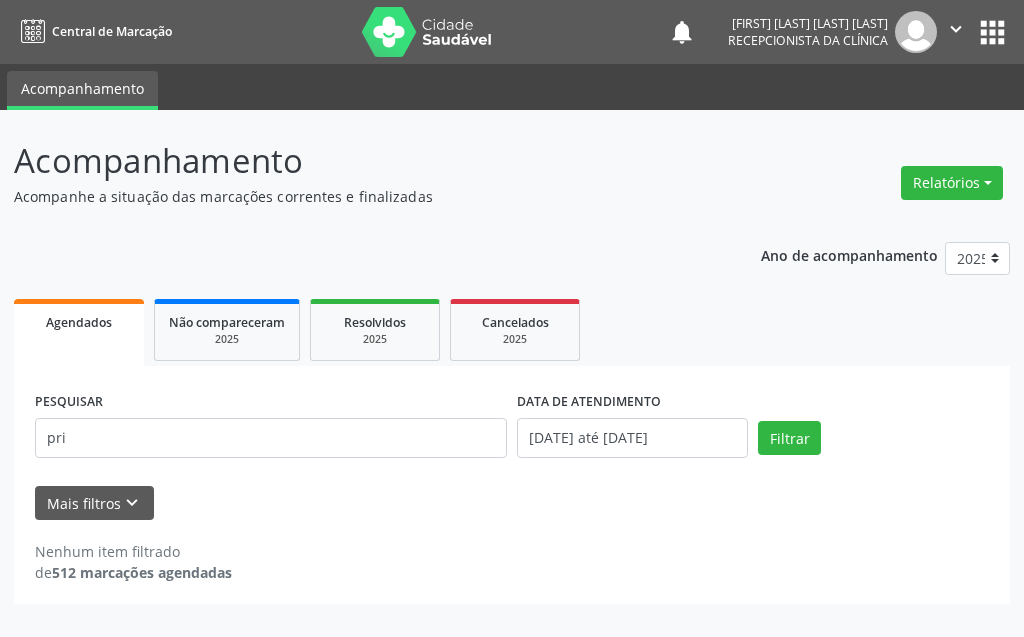 click on "Nenhum item filtrado
de
[NUMBER] marcações agendadas" at bounding box center (512, 551) 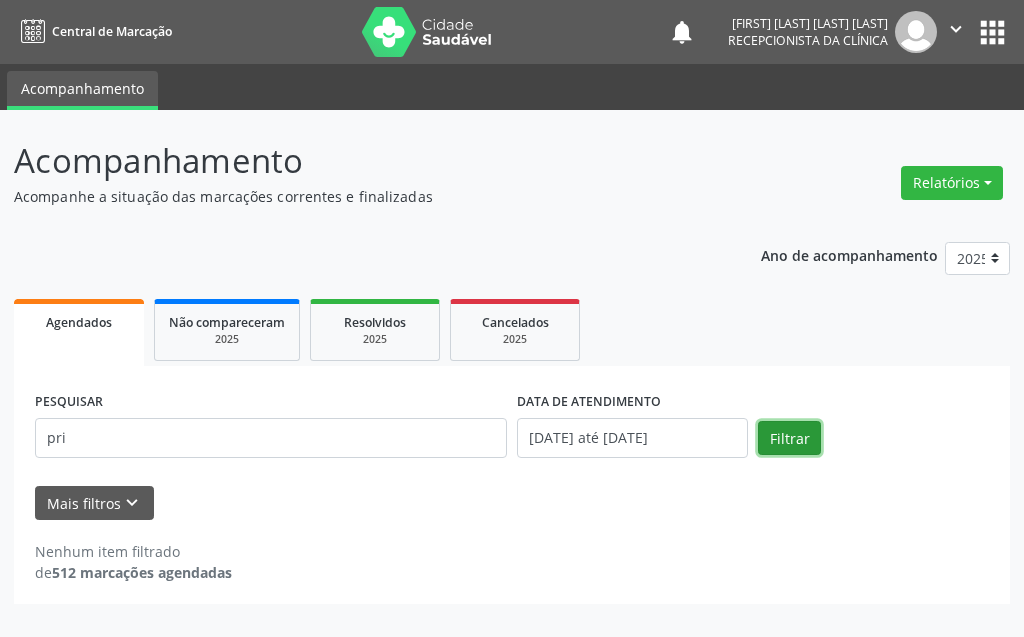 click on "Filtrar" at bounding box center [789, 438] 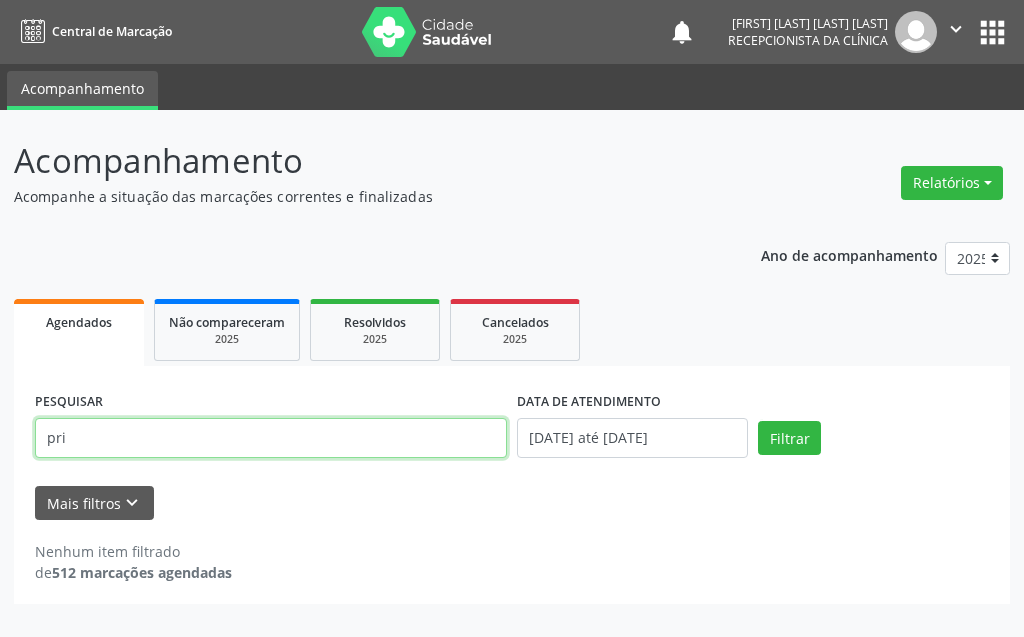 click on "pri" at bounding box center [271, 438] 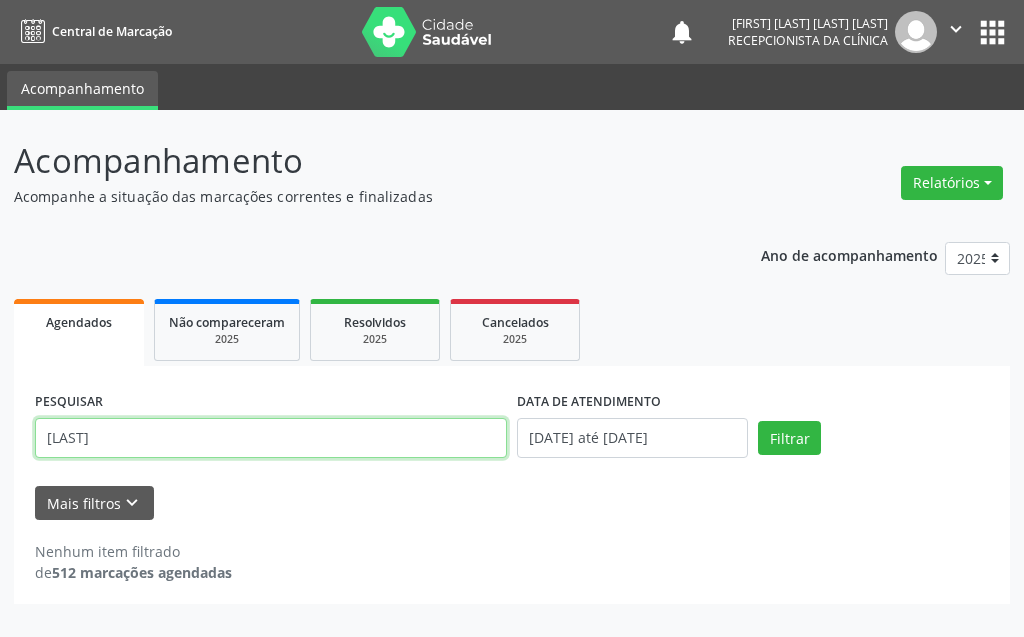 type on "[LAST]" 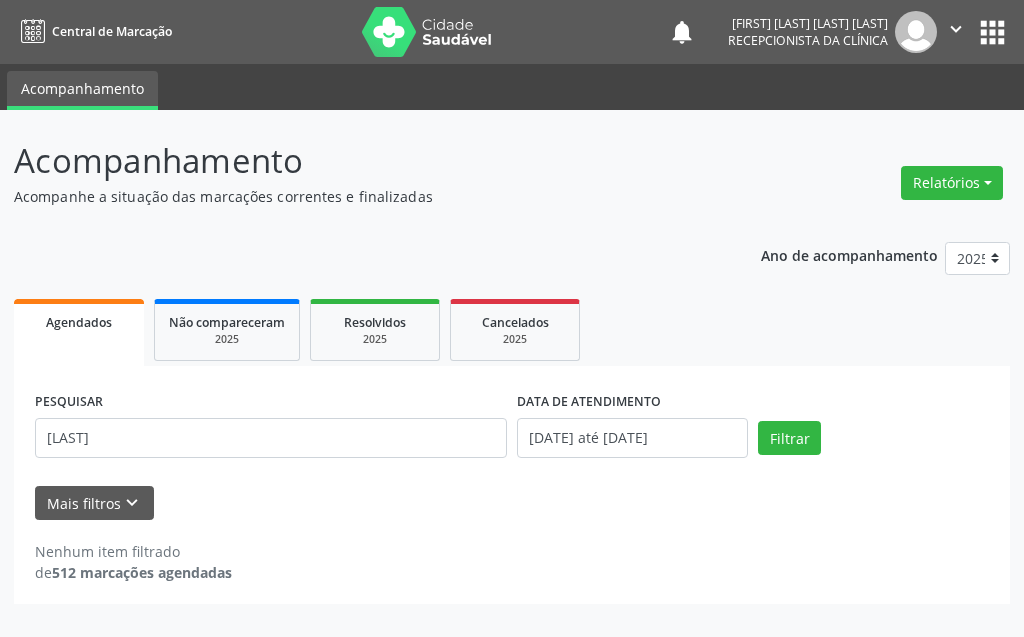 click on "PESQUISAR
[LAST]
DATA DE ATENDIMENTO
08/08/2025 até 31/08/2025
Filtrar
UNIDADE DE REFERÊNCIA
Selecione uma UBS
Todas as UBS   Usf do Mutirao   Usf Cohab   Usf Caicarinha da Penha Tauapiranga   Posto de Saude Bernardo Vieira   Usf Borborema   Usf Bom Jesus I   Usf Ipsep   Usf Sao Cristovao   Usf Santa Rita Bernardo Vieira   Usf Cagep   Usf Caxixola   Usf Bom Jesus II   Usf Malhada Cortada   Usf Alto da Conceicao   Usf Varzea Aabb   Usf Ipsep II   Usf Cohab II   Usf Varzinha   Usf Ipa Faz Nova   Usf Centro I   Usf Vila Bela   Usf Centro II   Usf Luanda Jardim   Usf Ipsep III   Posto de Saude Logradouro   Posto de Saude Poco da Cerca   Posto de Saude de Juazeirinho   Central Regional de Rede de Frio Xi Geres   Hospital Eduardo Campos   Rede de Atencao Ao Covid 19 Leitos de Retaguarda Municipal   Posto de Saude Malhada da Areia   Posto de Saude Malhada do Jua   Vigilancia Epidemiologica" at bounding box center [512, 485] 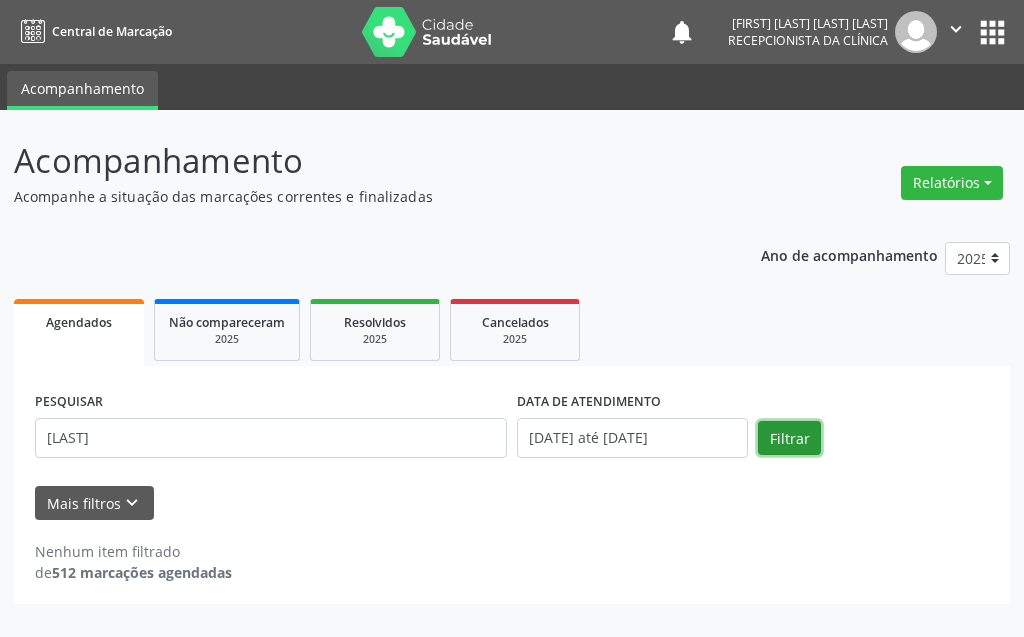 click on "Filtrar" at bounding box center [789, 438] 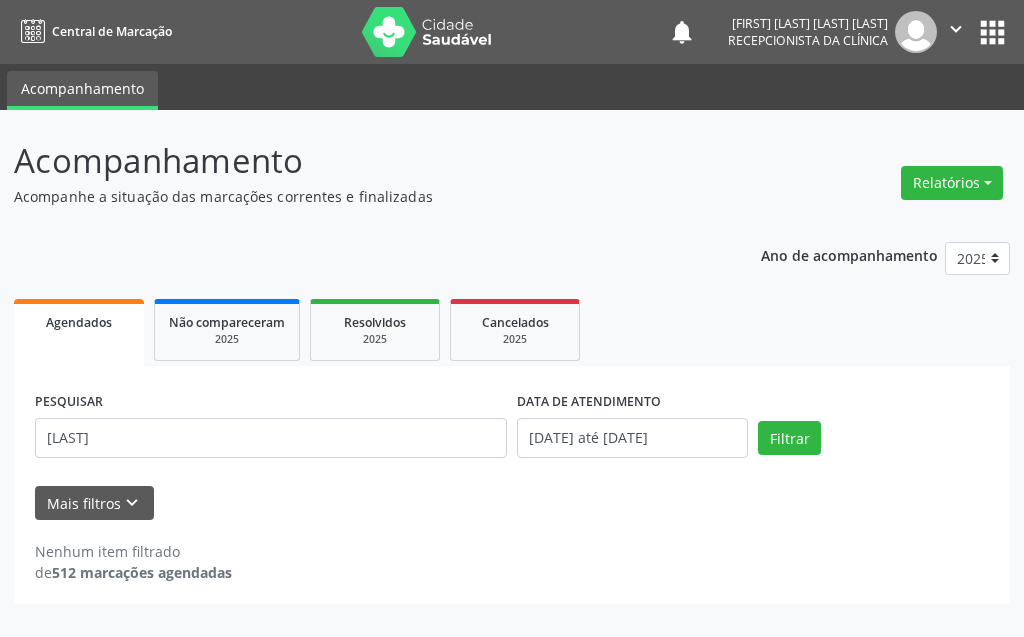 click on "Nenhum item filtrado" at bounding box center [133, 551] 